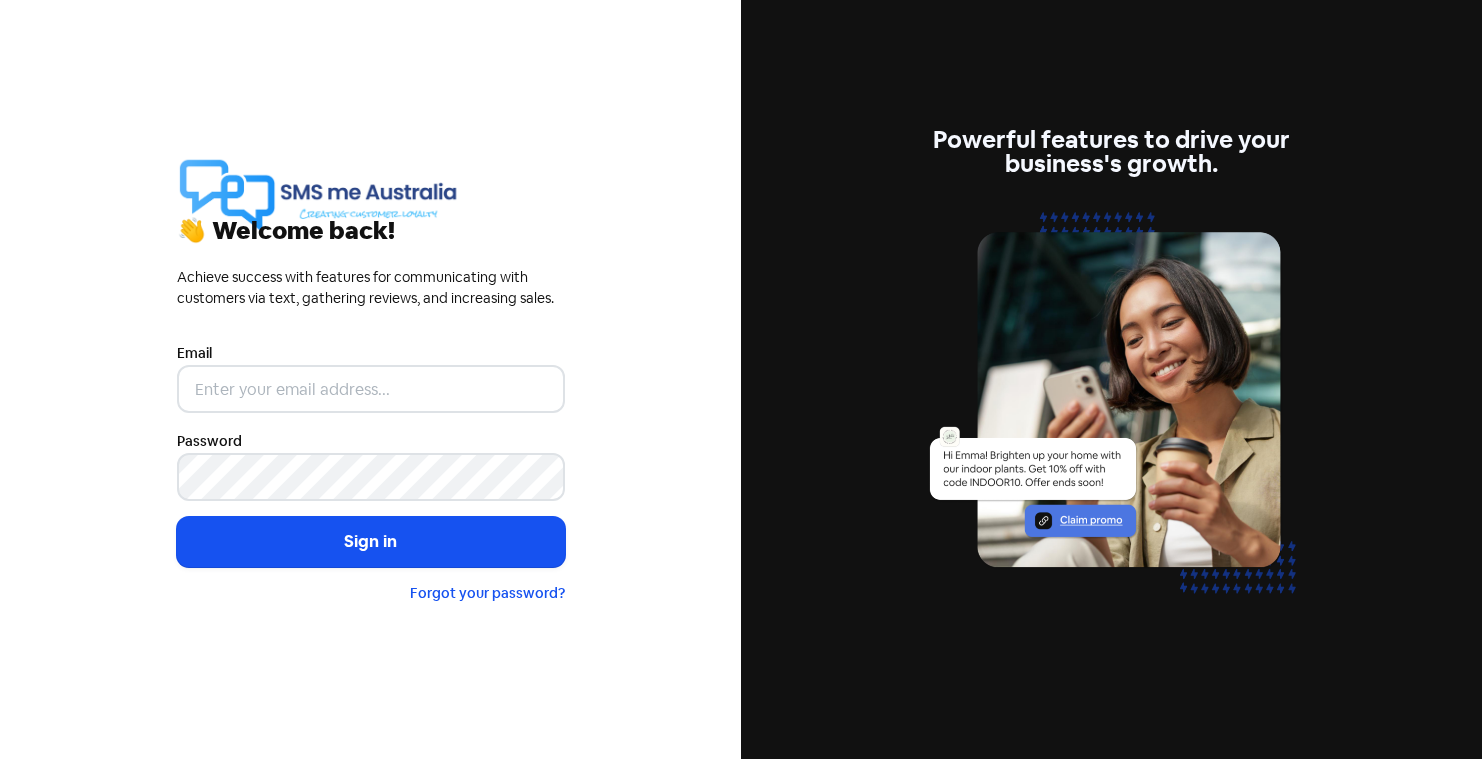 scroll, scrollTop: 0, scrollLeft: 0, axis: both 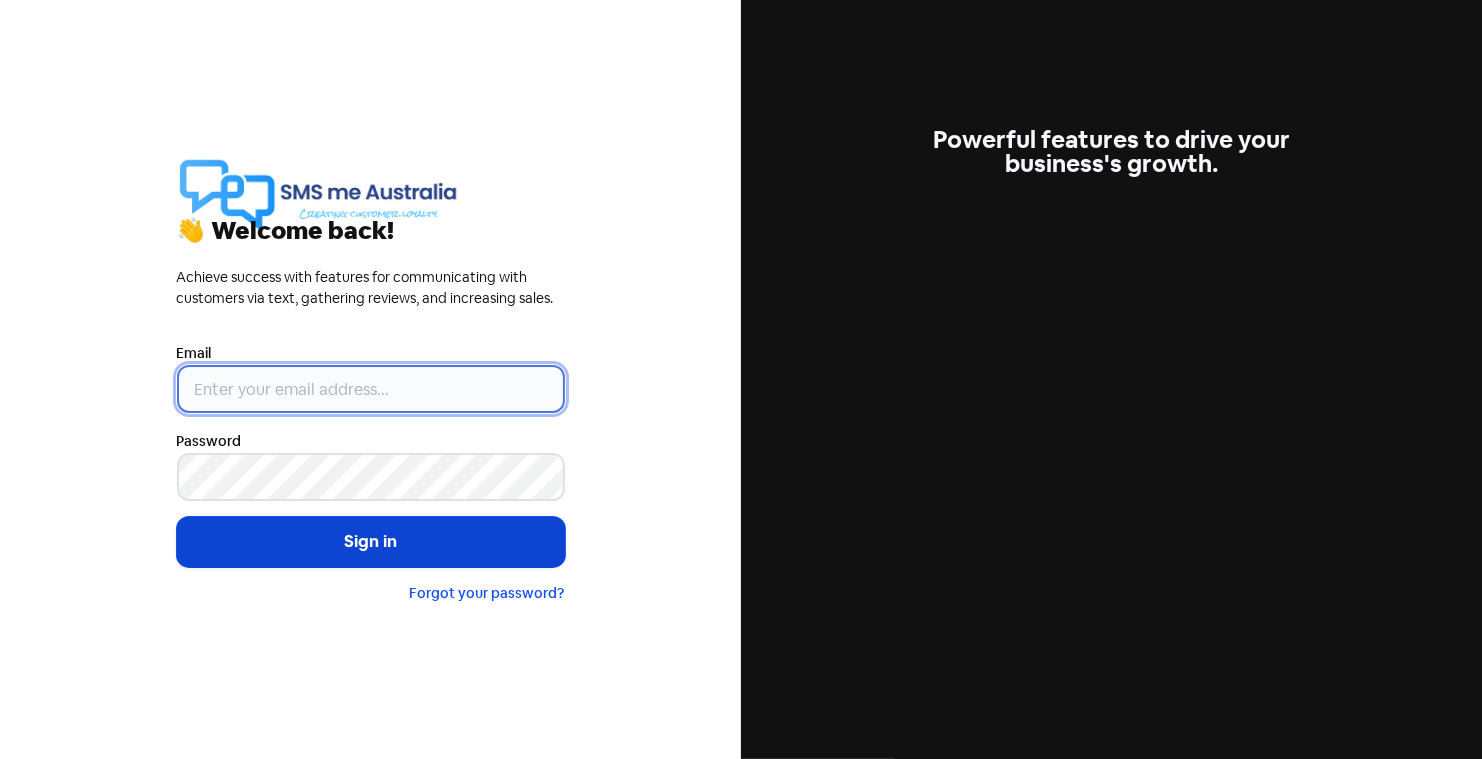 type on "[EMAIL]" 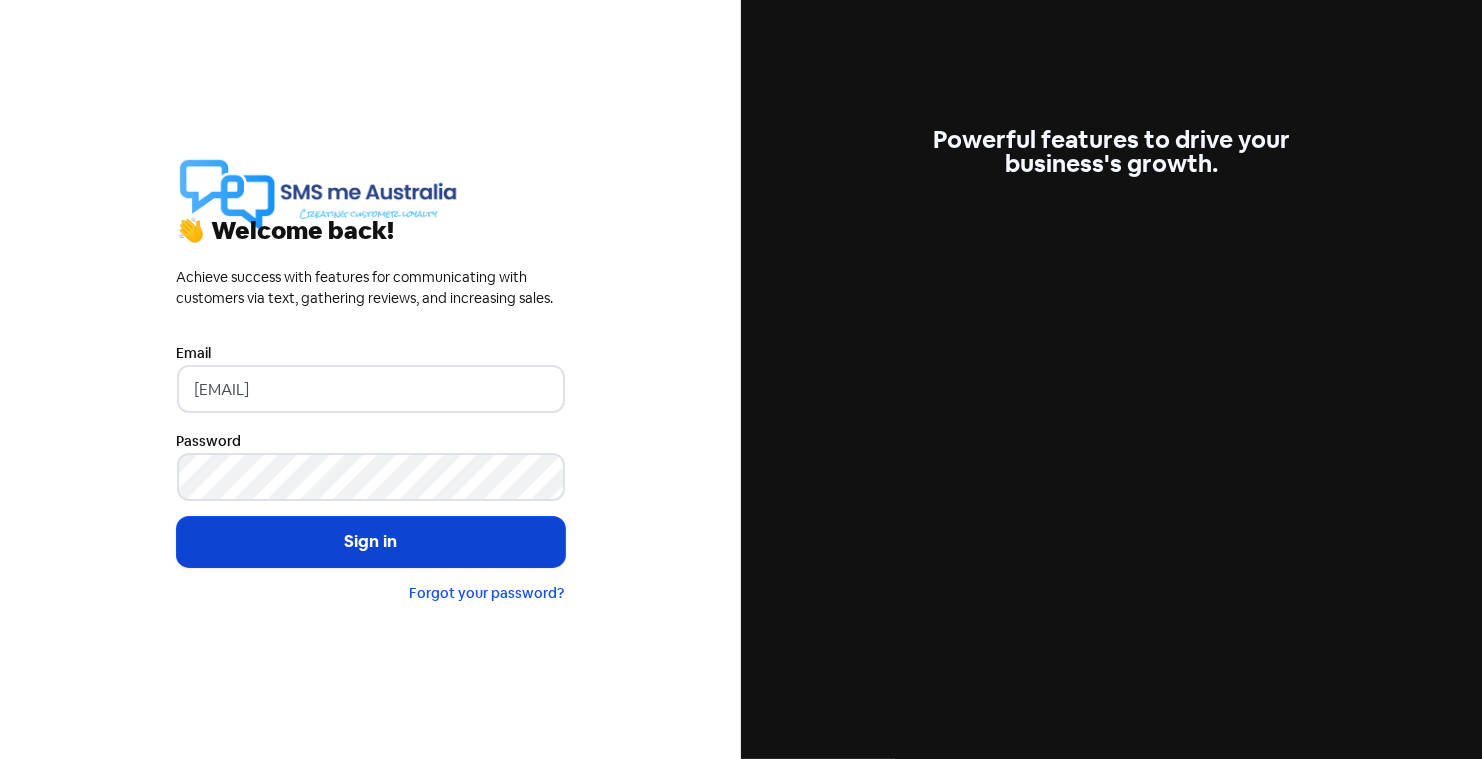 click on "Sign in" at bounding box center (371, 542) 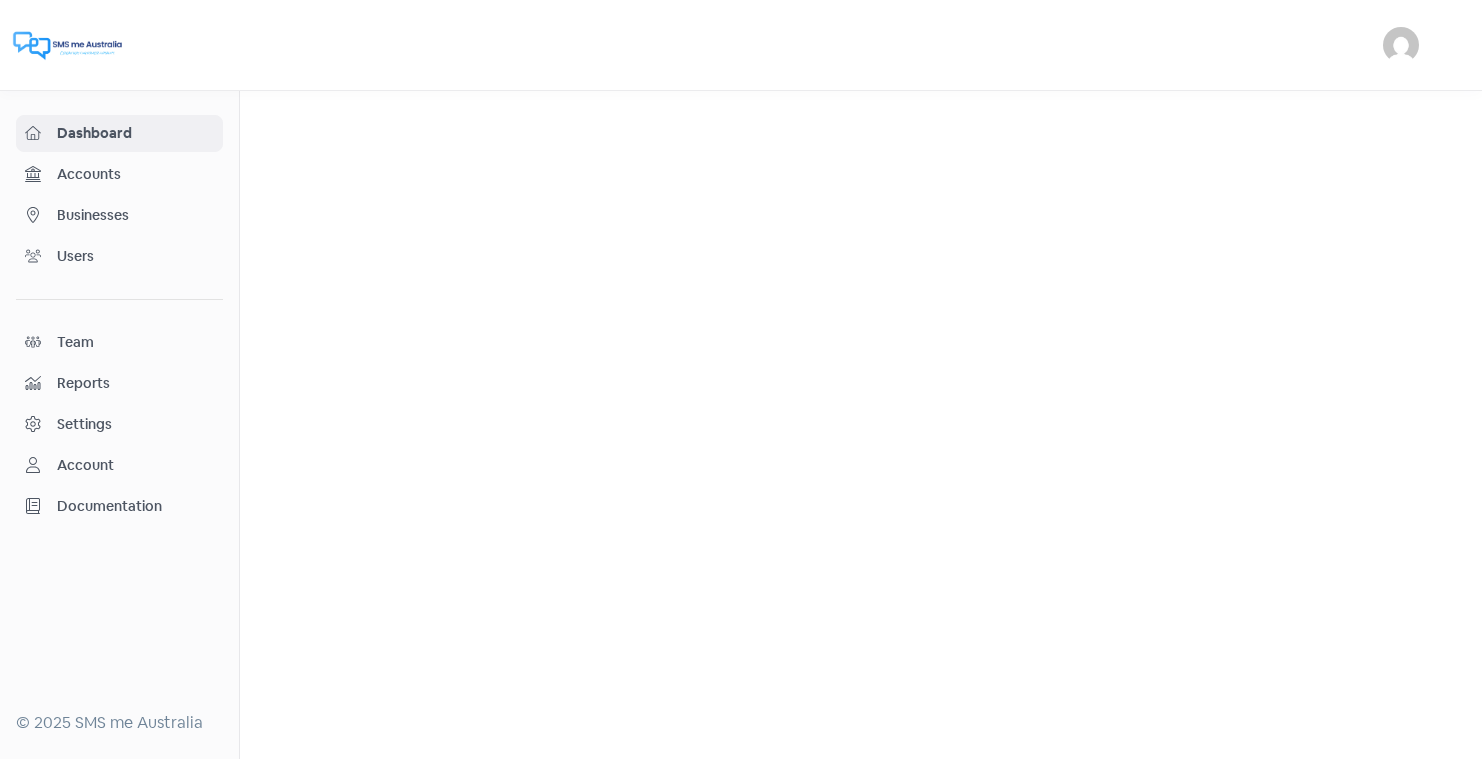 scroll, scrollTop: 0, scrollLeft: 0, axis: both 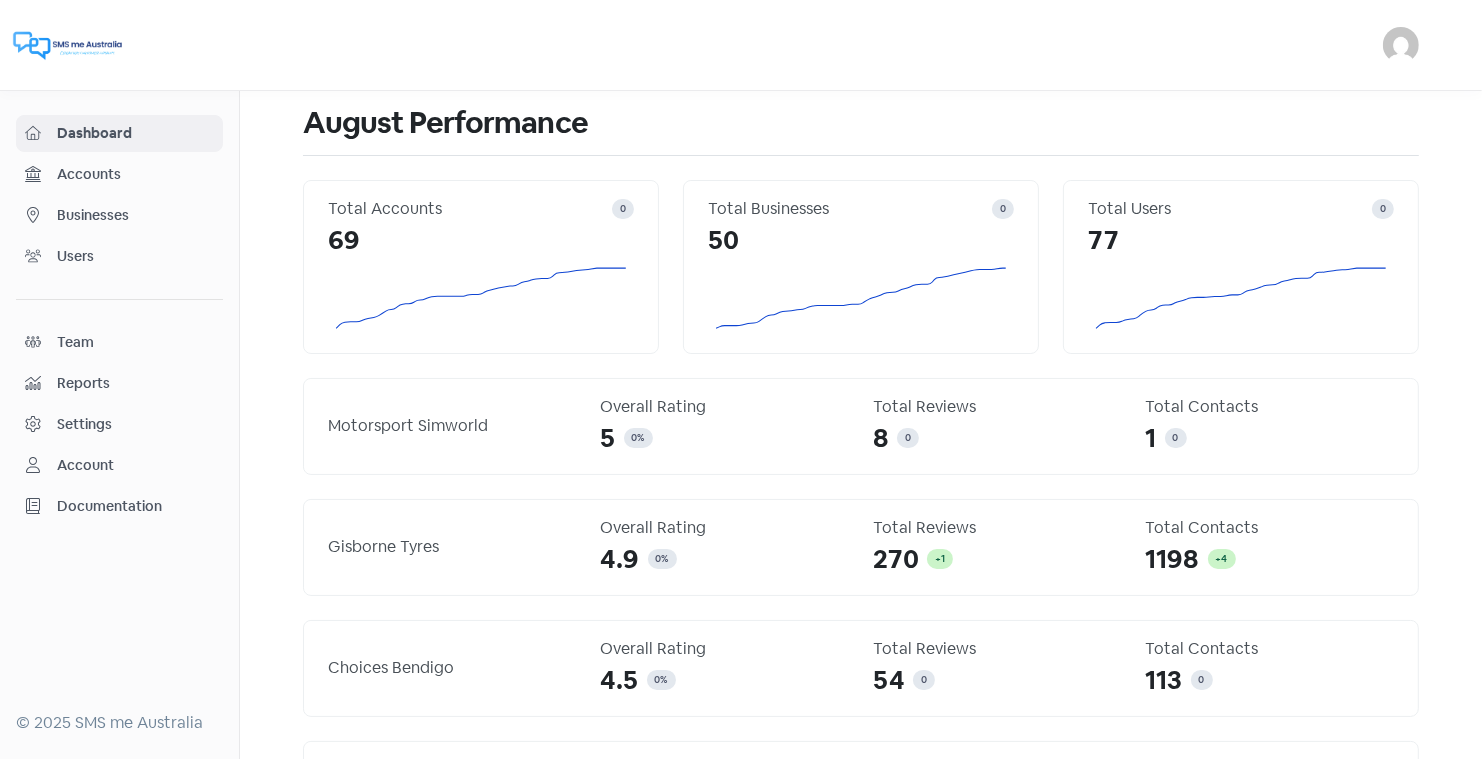 click on "Businesses" at bounding box center (135, 215) 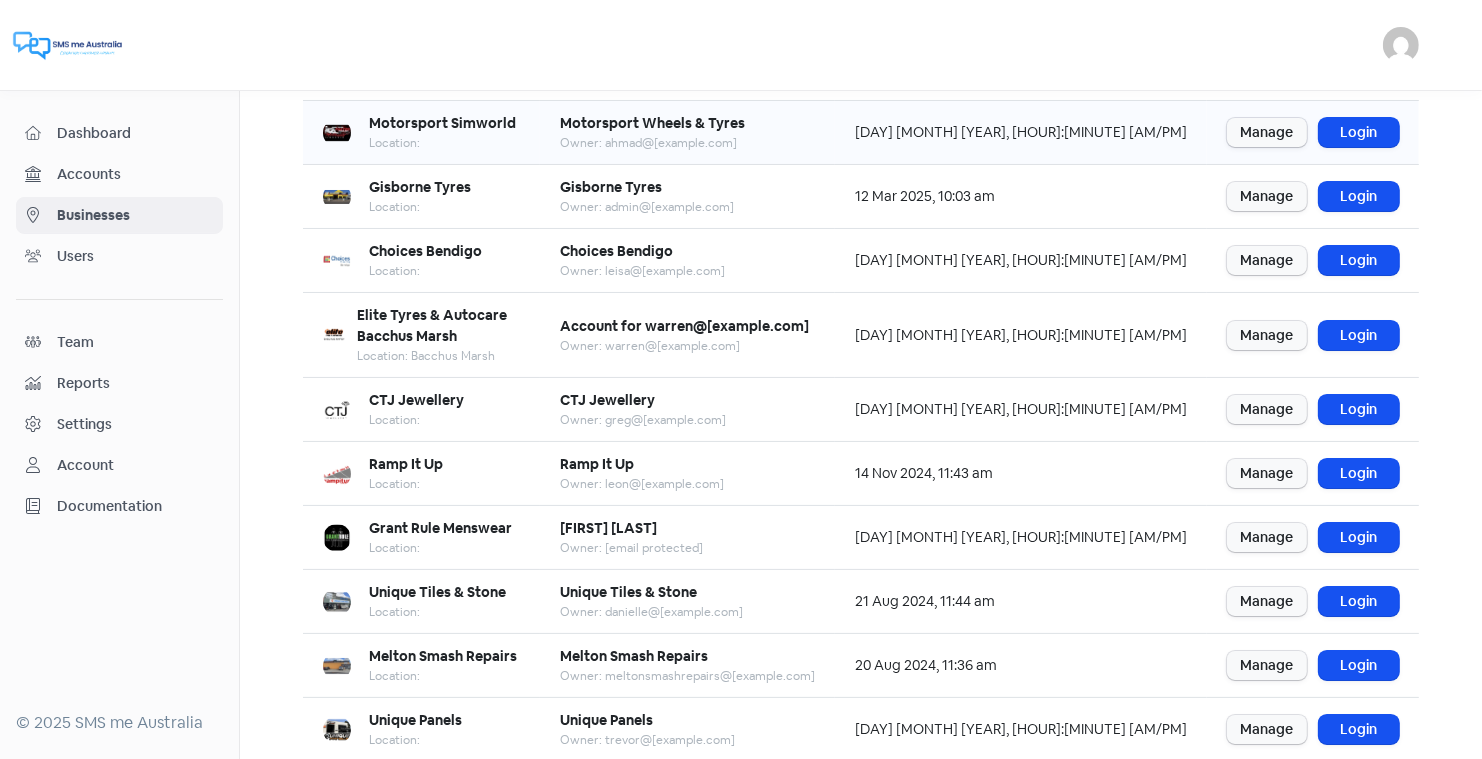 scroll, scrollTop: 174, scrollLeft: 0, axis: vertical 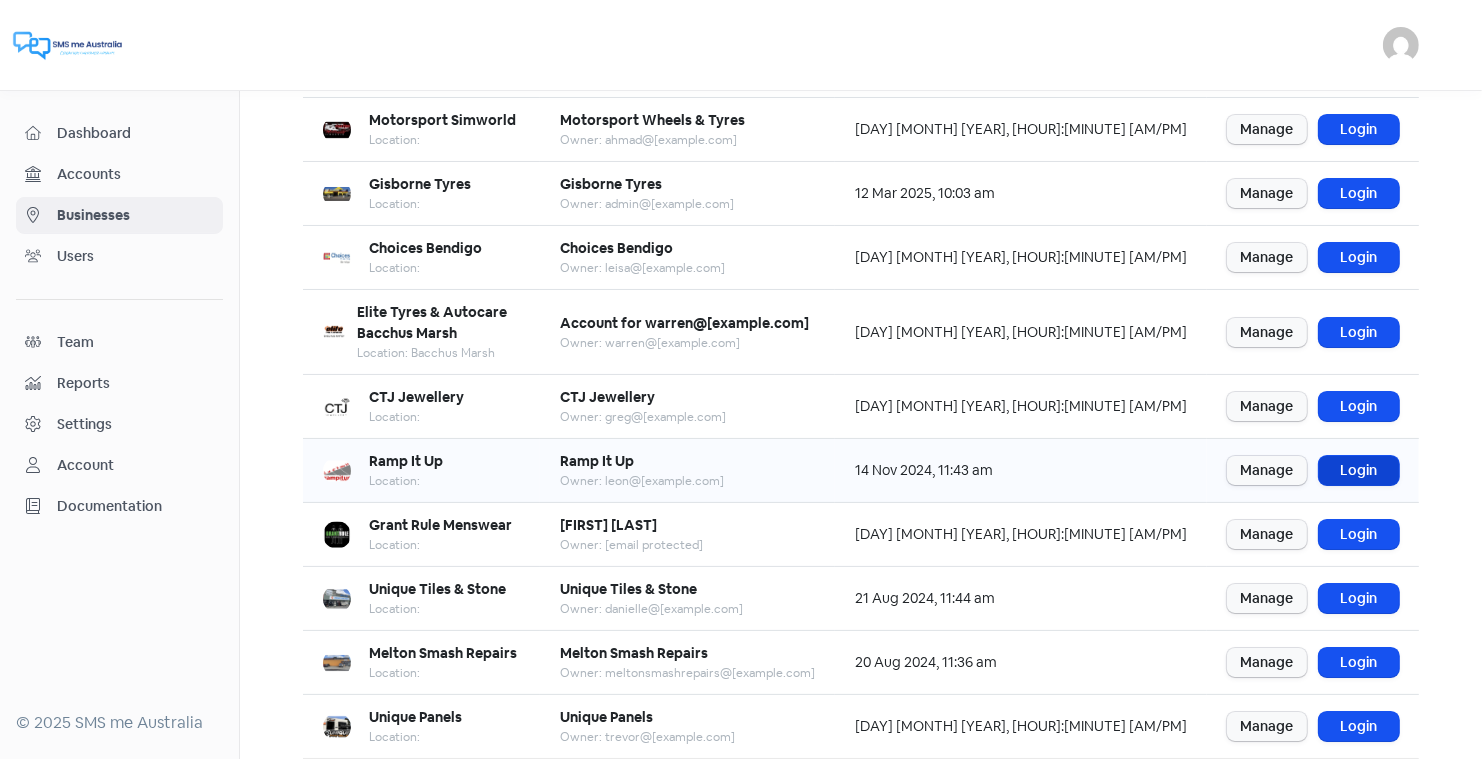 click on "Login" at bounding box center (1359, 470) 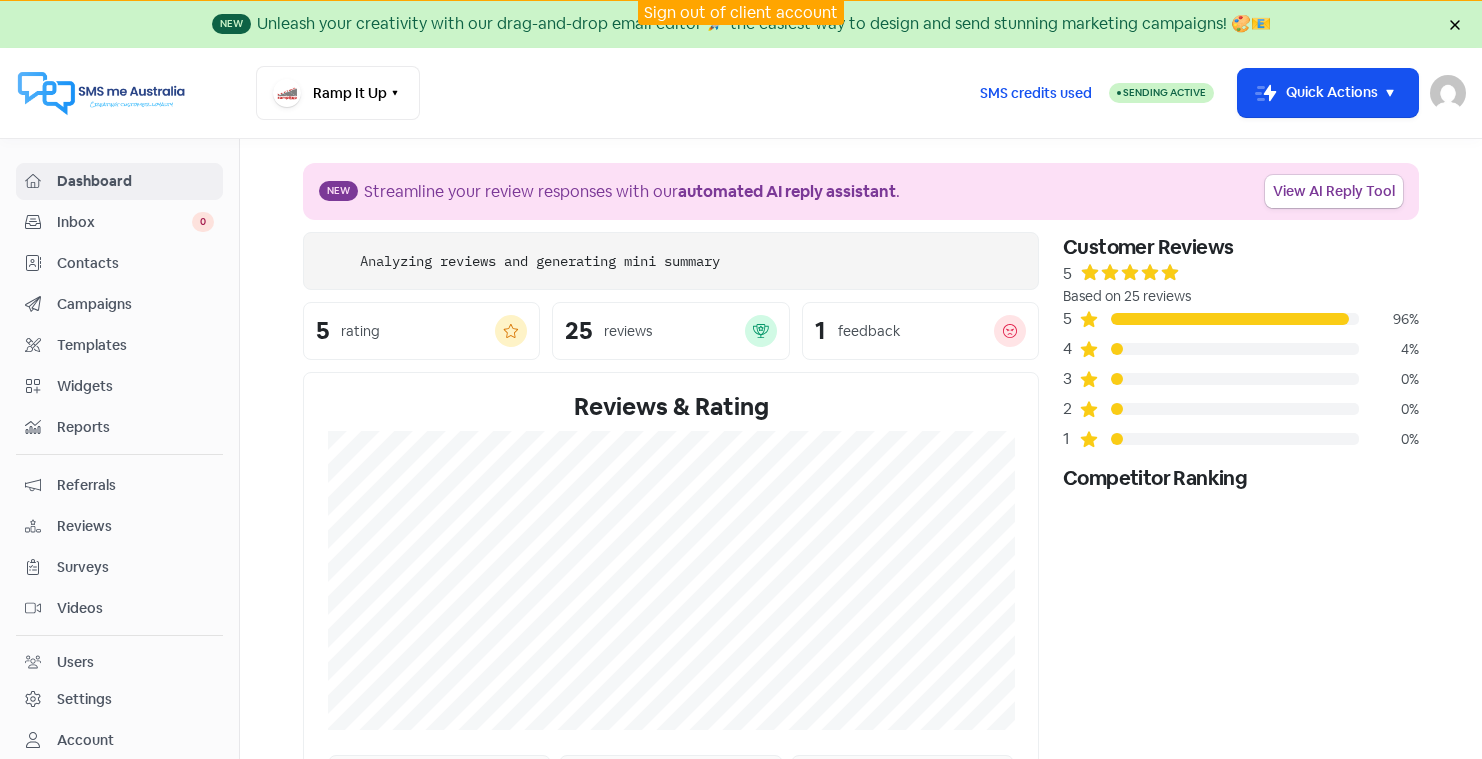 scroll, scrollTop: 0, scrollLeft: 0, axis: both 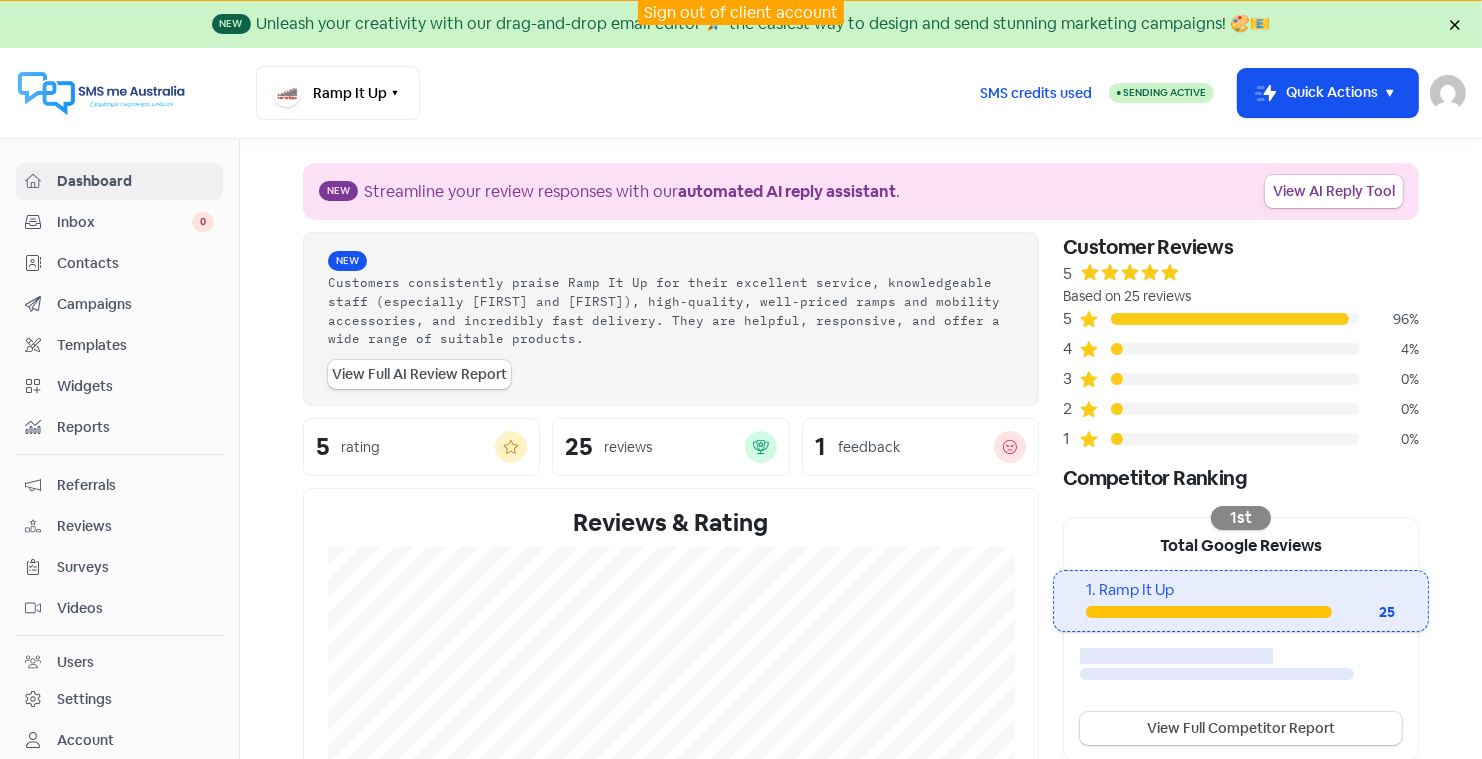 click on "Reviews" at bounding box center (135, 526) 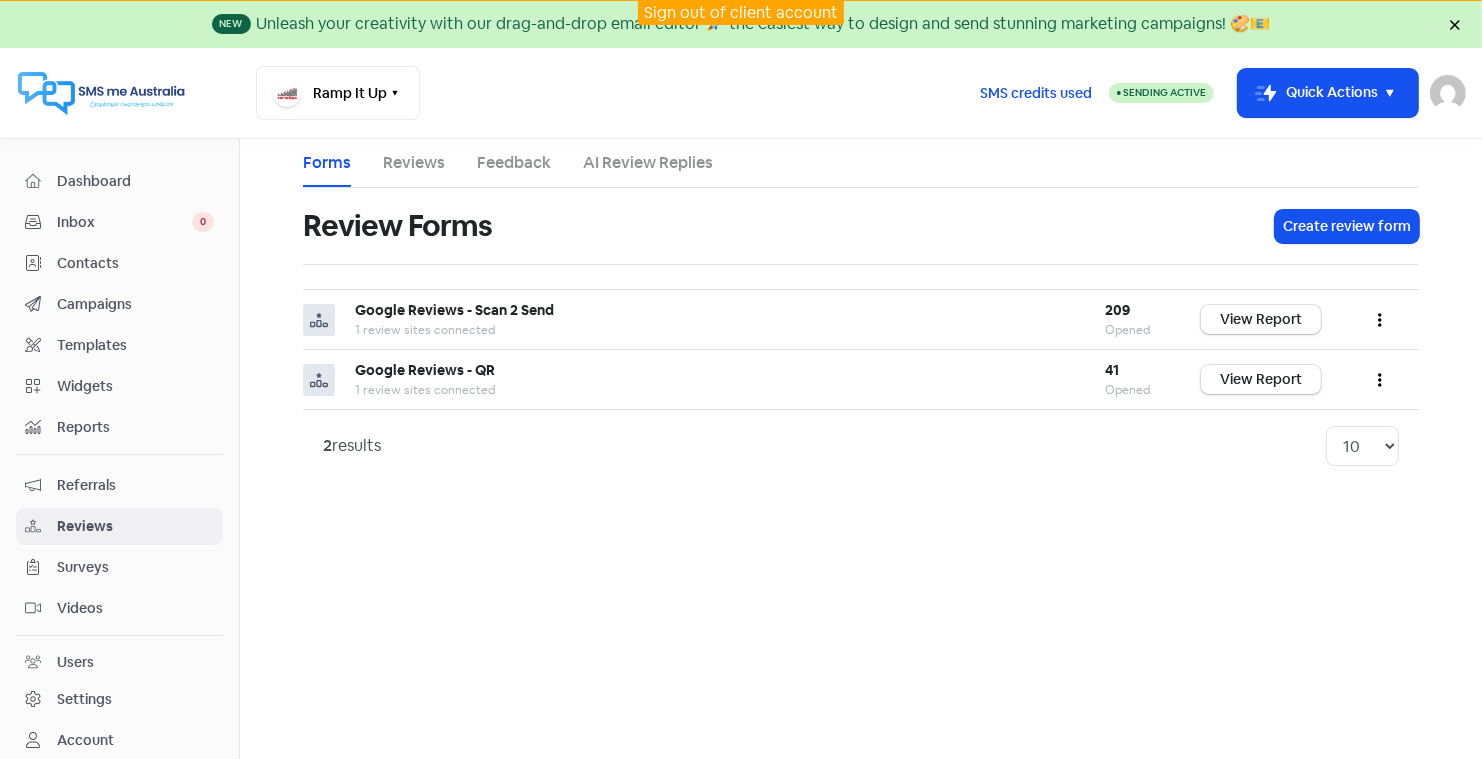 click on "AI Review Replies" at bounding box center [648, 163] 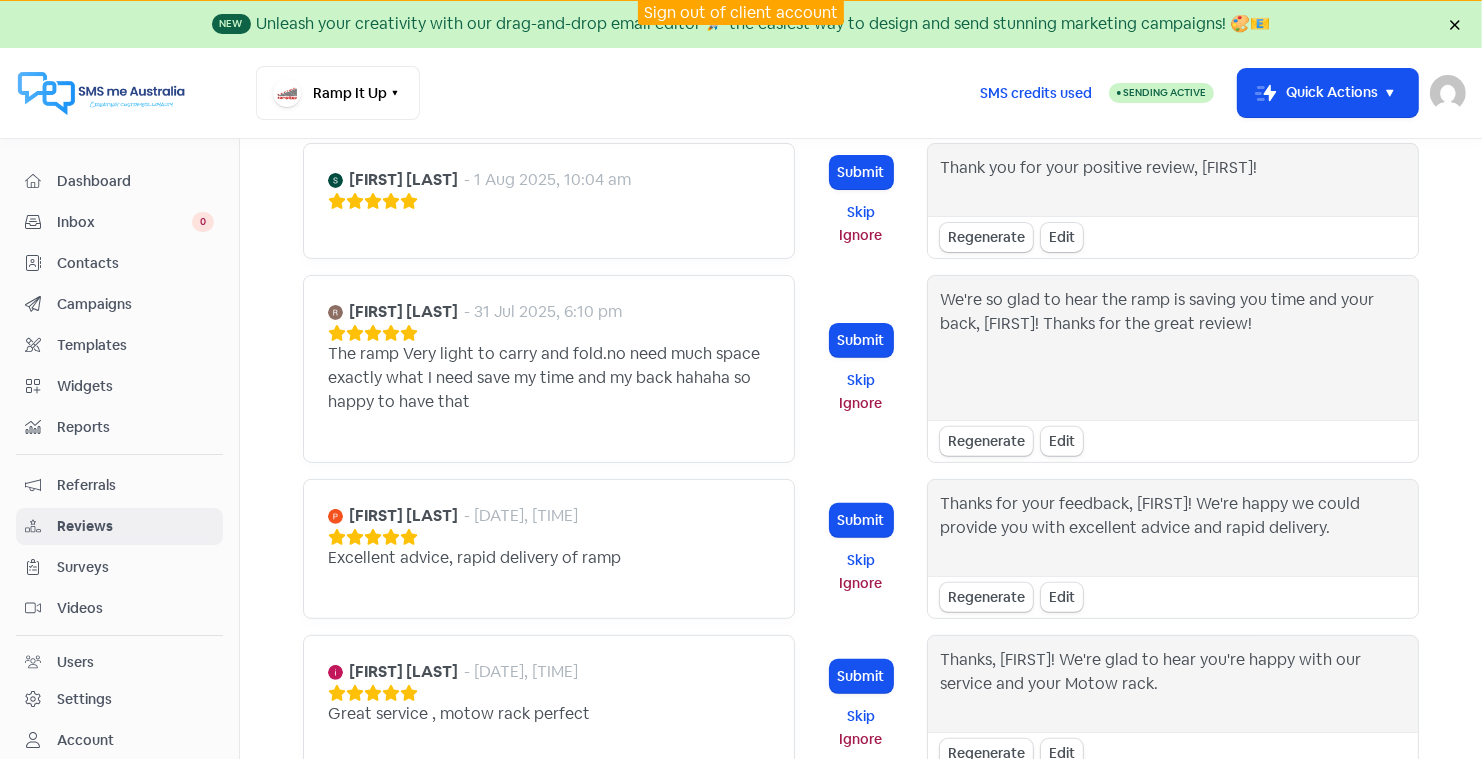 scroll, scrollTop: 0, scrollLeft: 0, axis: both 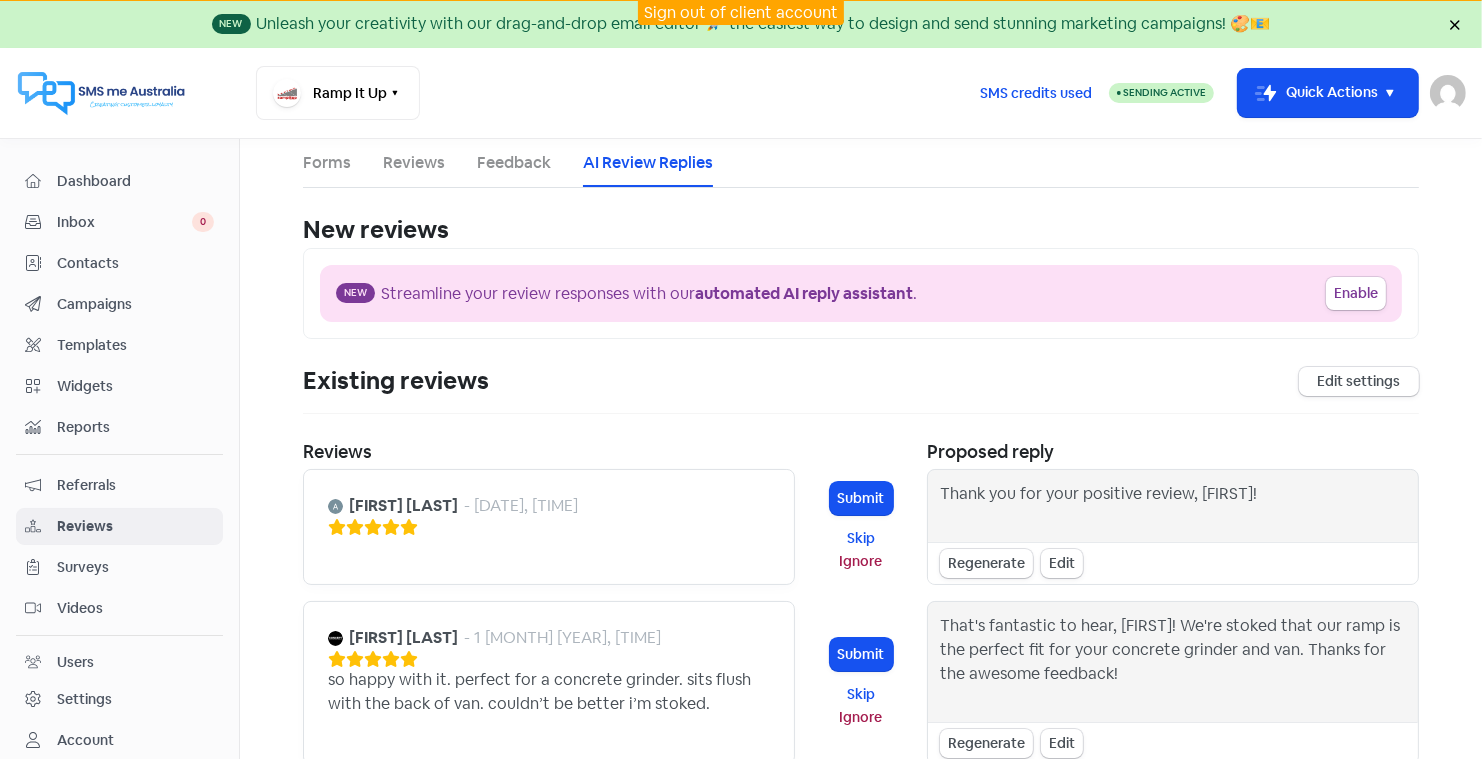 click on "Dashboard" at bounding box center (135, 181) 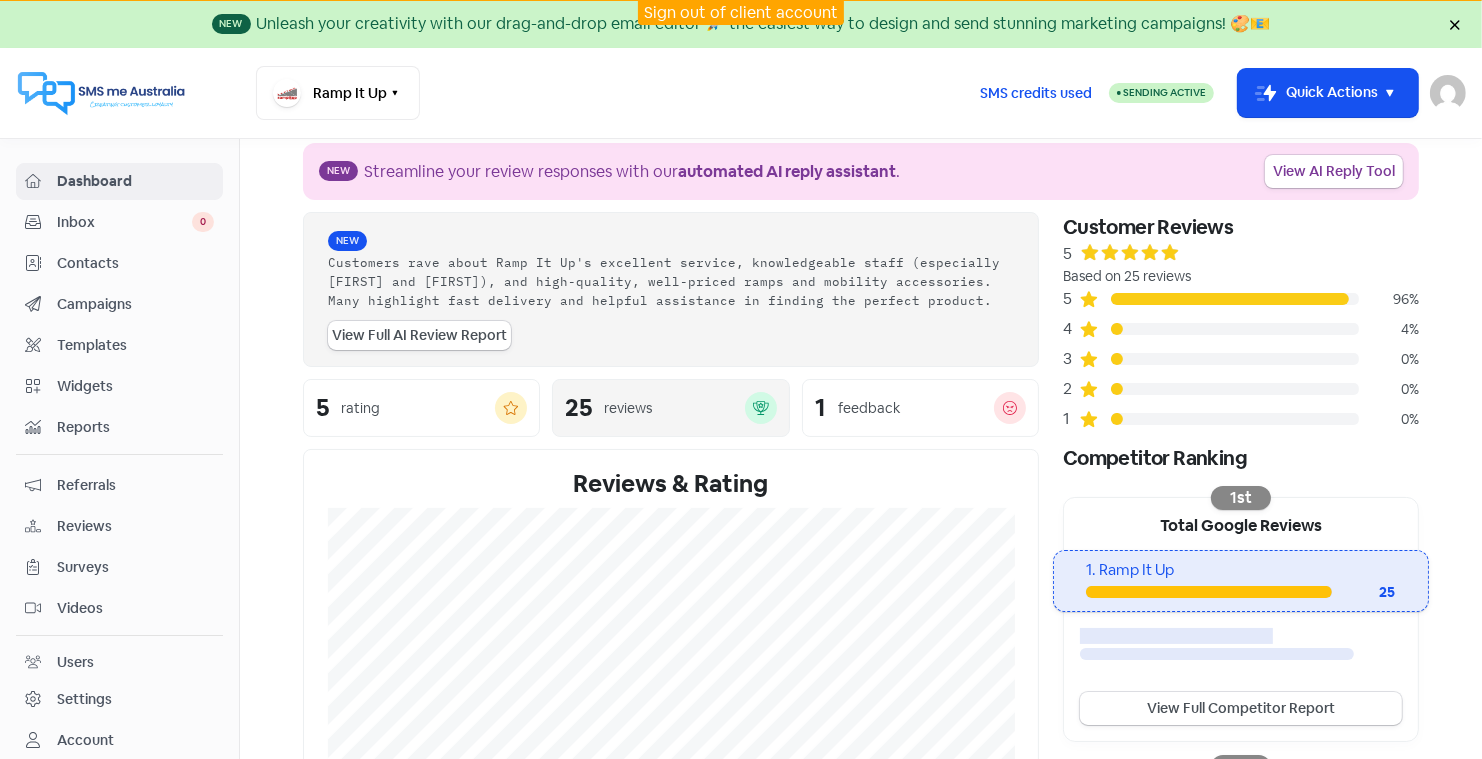 scroll, scrollTop: 0, scrollLeft: 0, axis: both 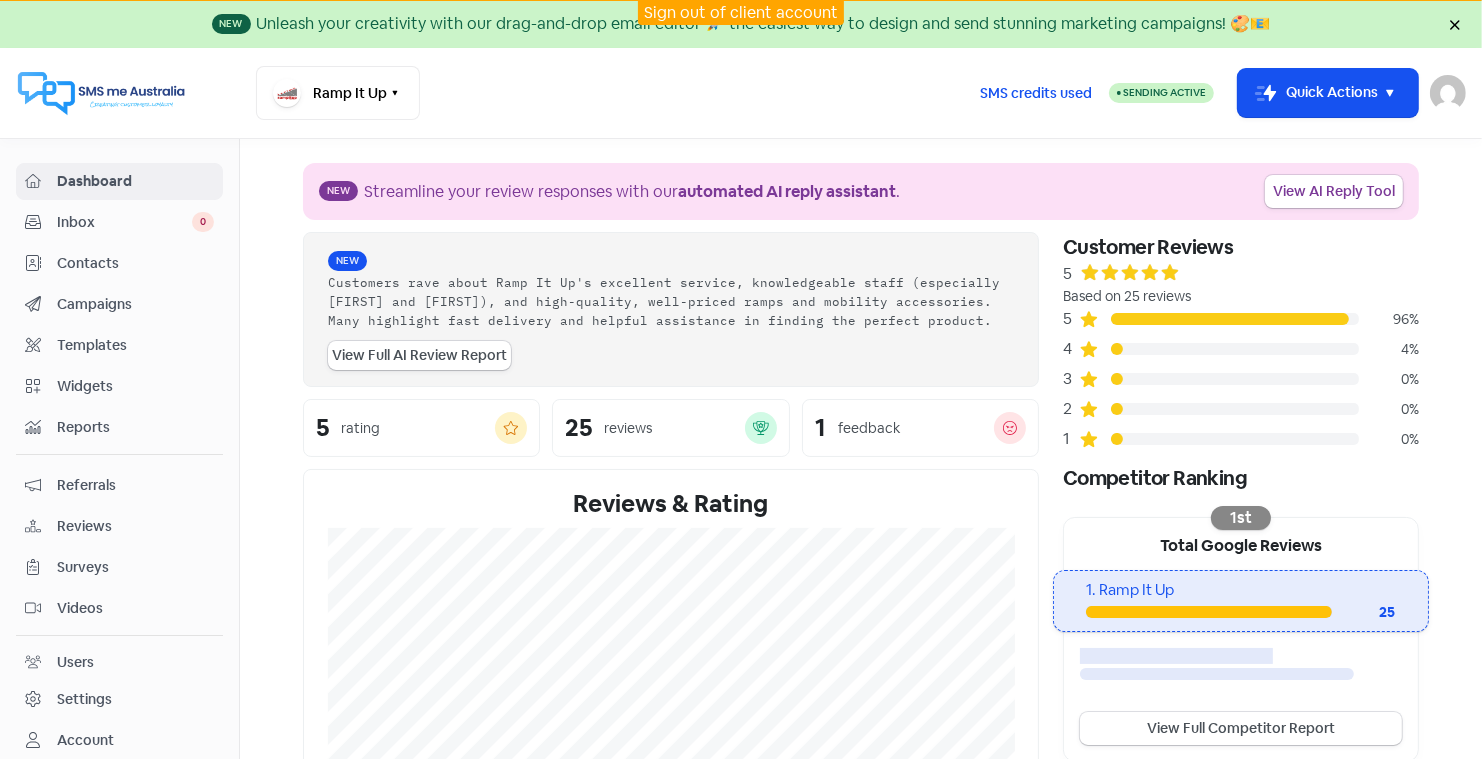click on "Reviews" at bounding box center [135, 526] 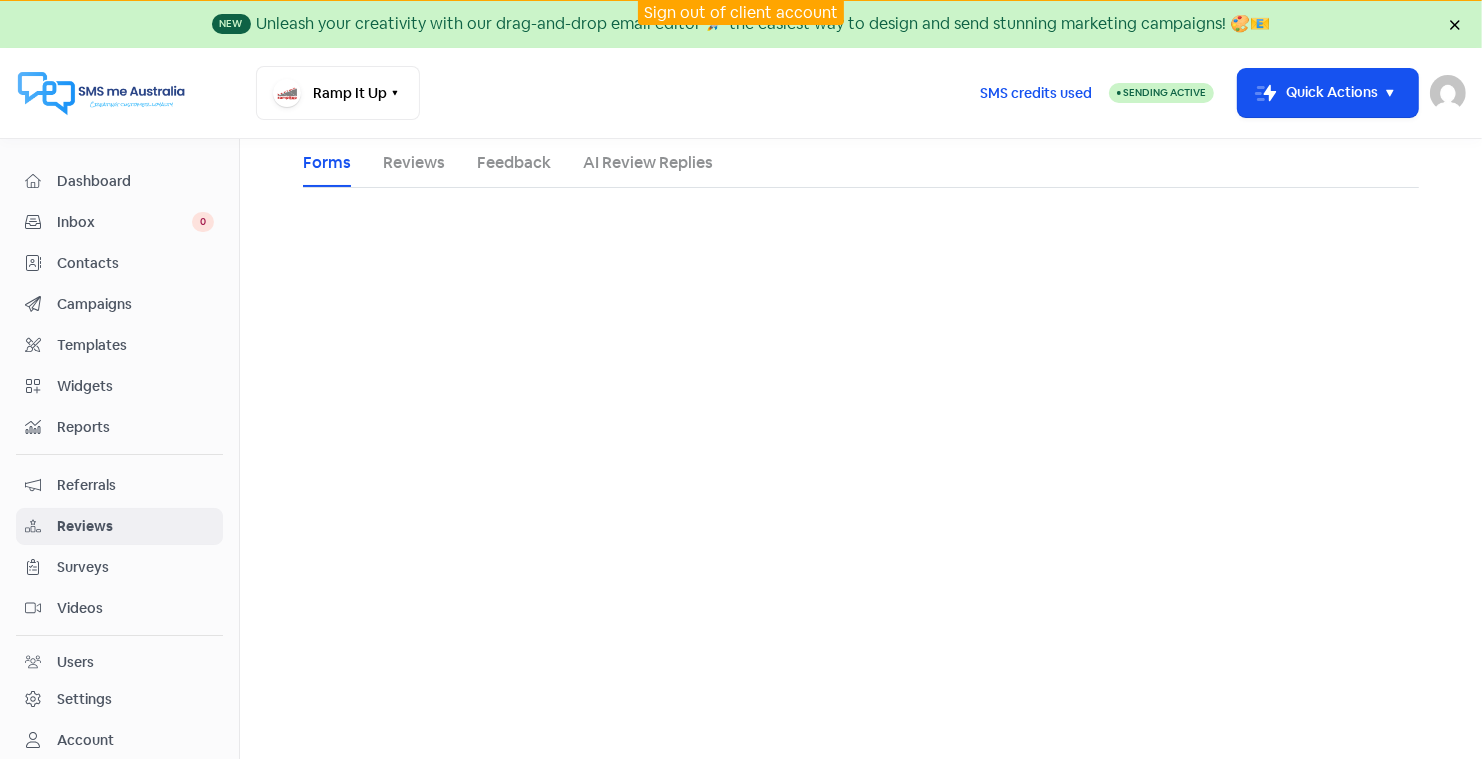 click on "AI Review Replies" at bounding box center [648, 163] 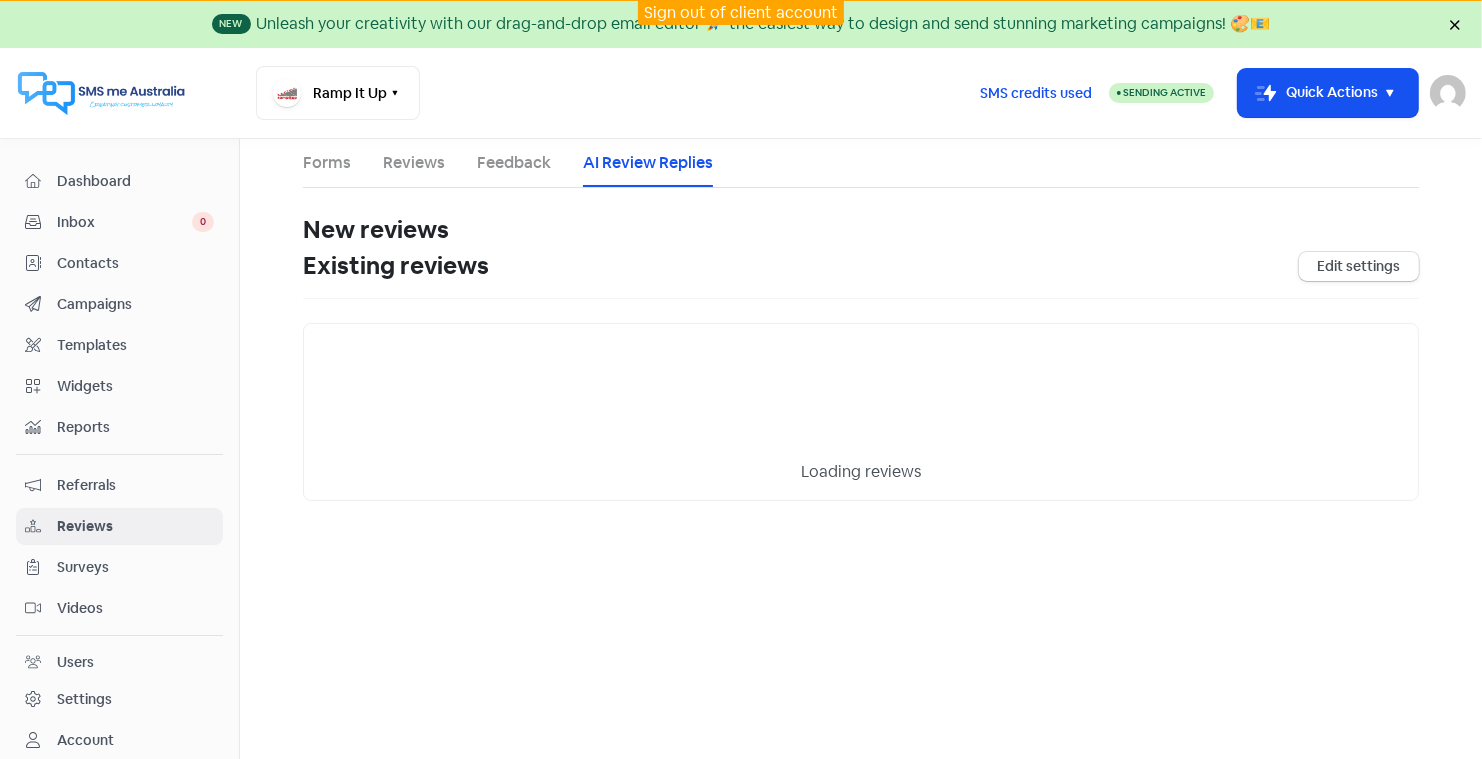 click on "AI Review Replies" at bounding box center [648, 163] 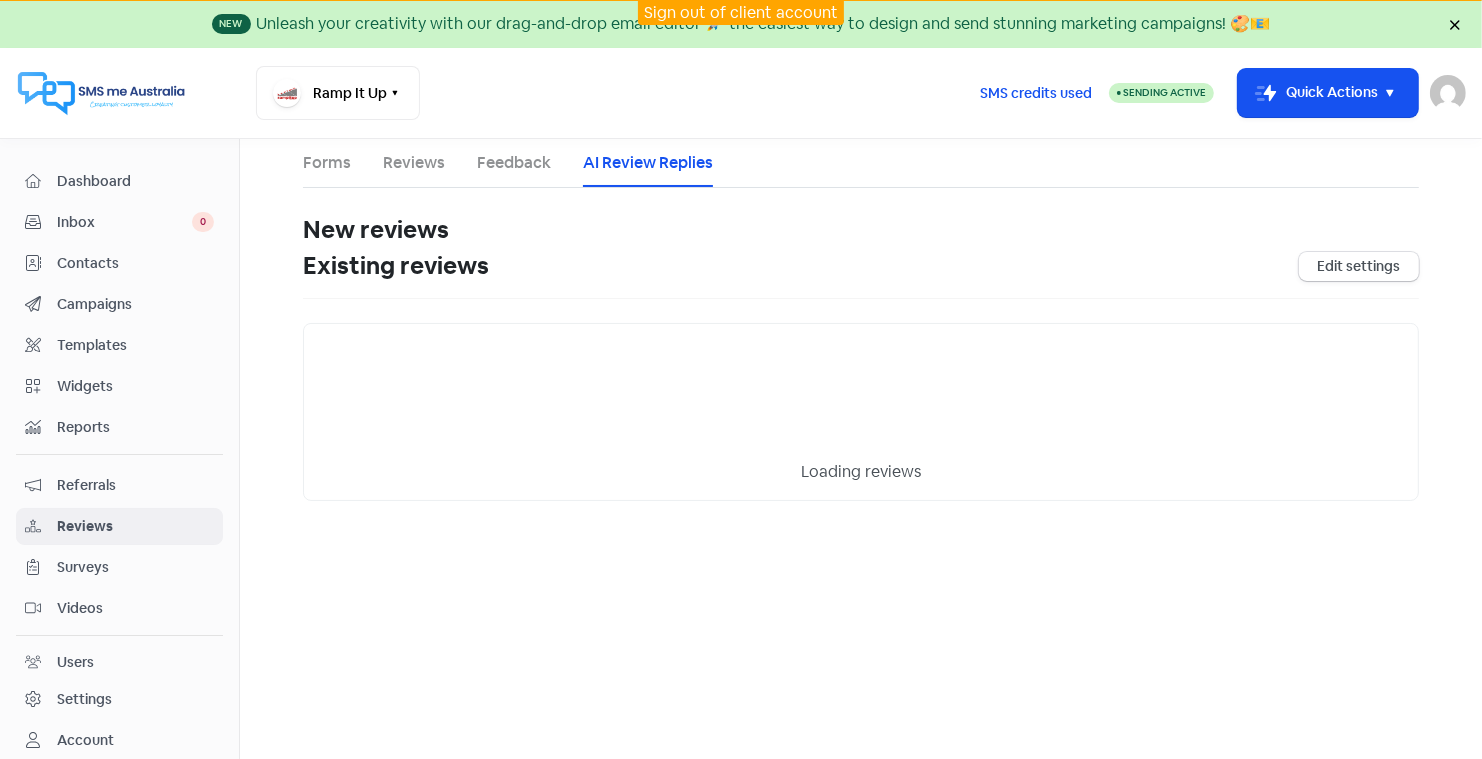 click on "New reviews" at bounding box center (861, 230) 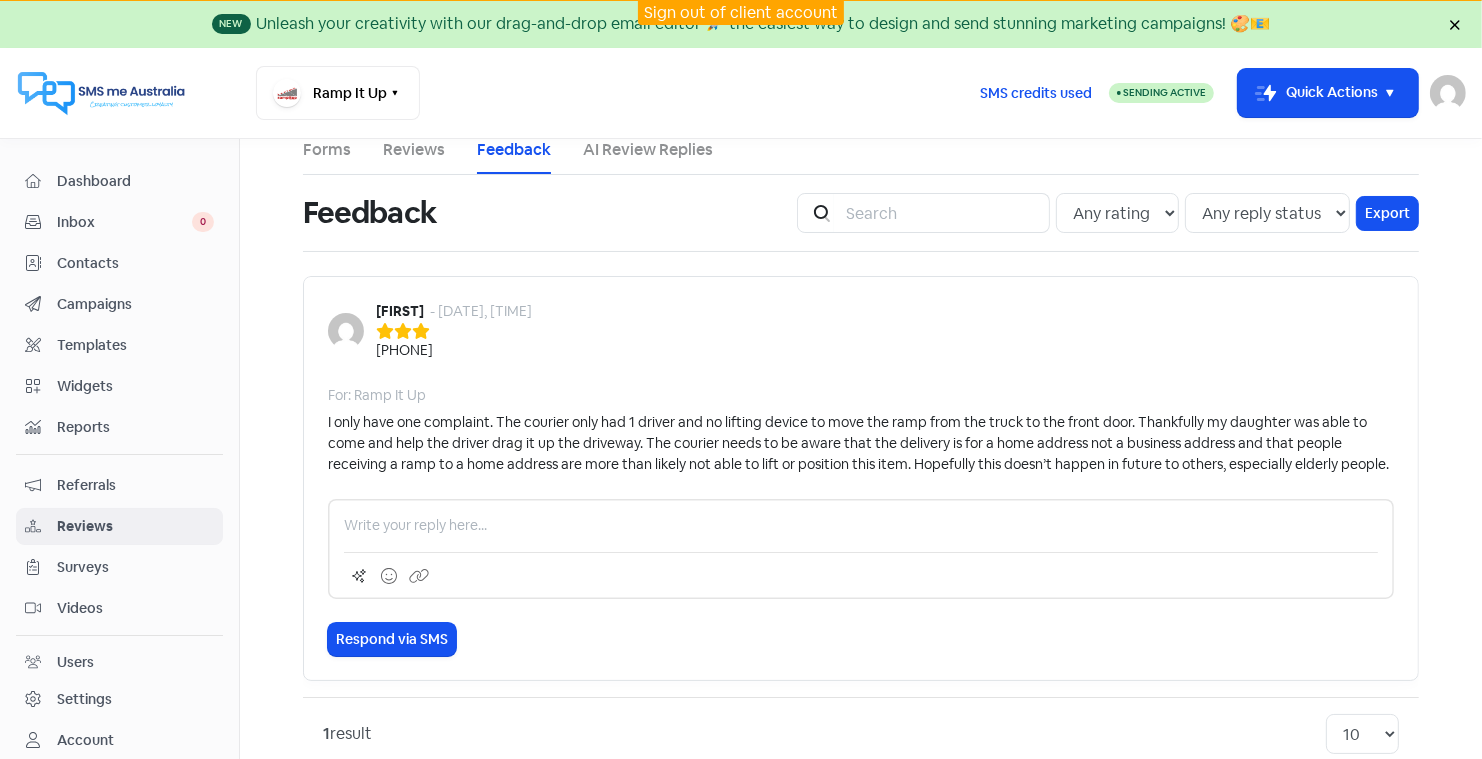scroll, scrollTop: 0, scrollLeft: 0, axis: both 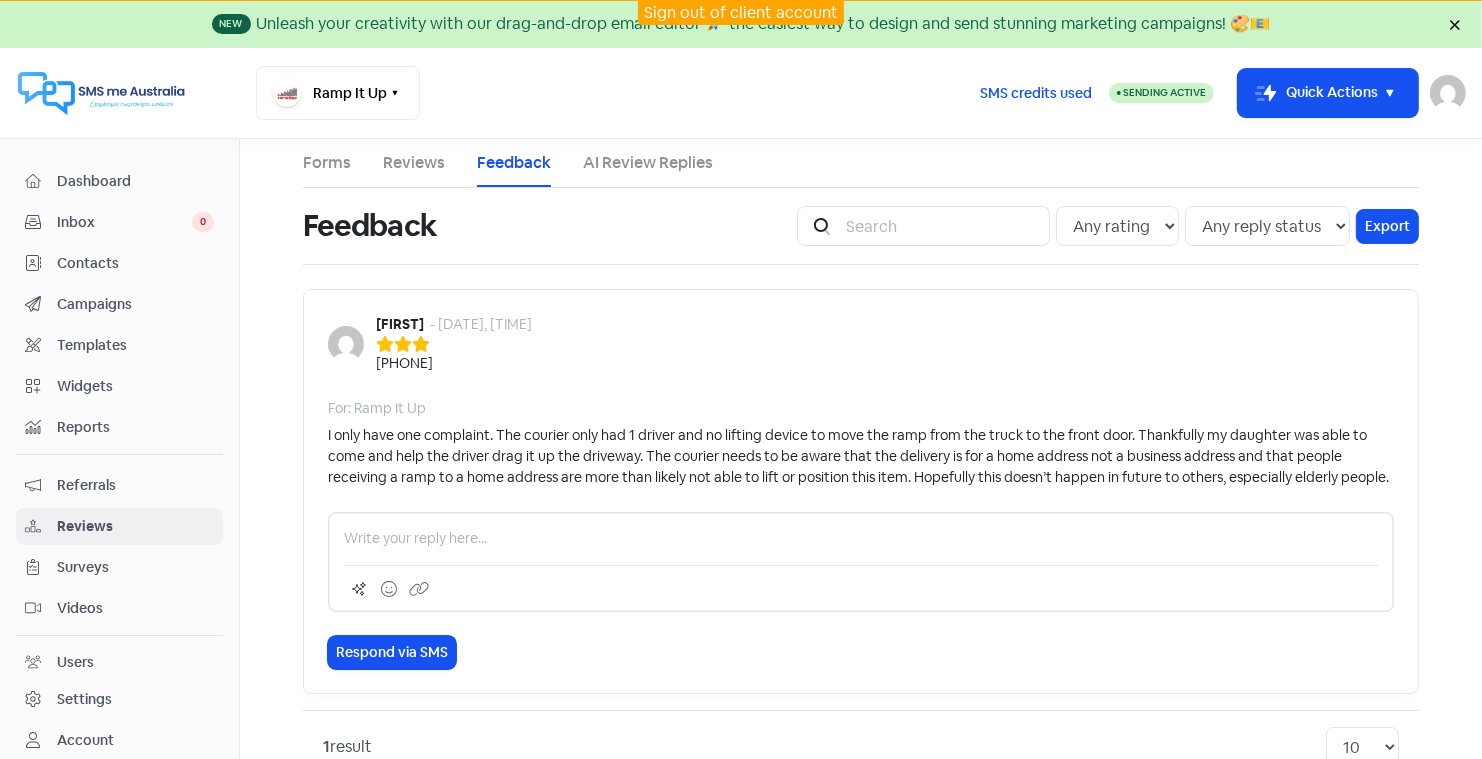 click on "Settings" at bounding box center (84, 699) 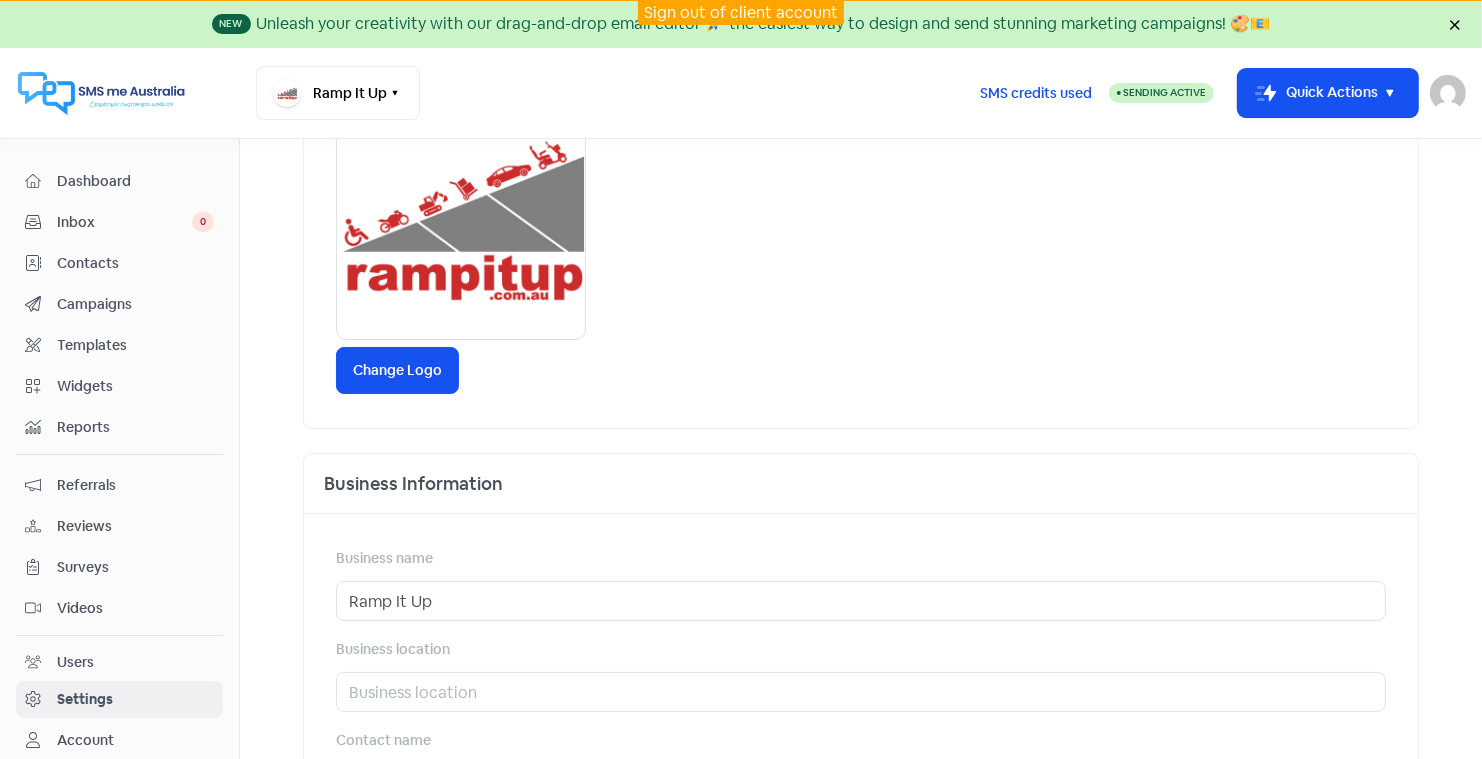 scroll, scrollTop: 0, scrollLeft: 0, axis: both 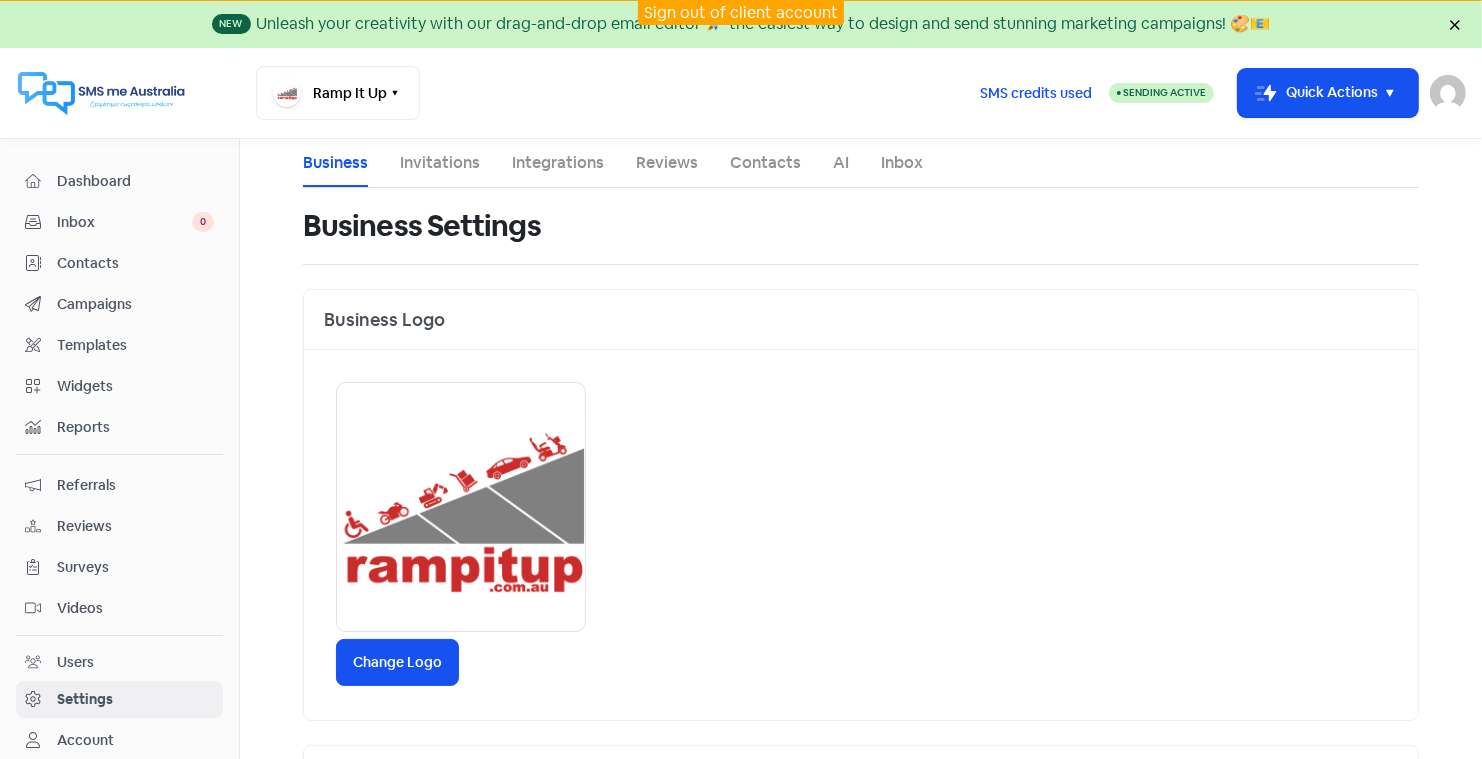 click on "Invitations" at bounding box center [440, 163] 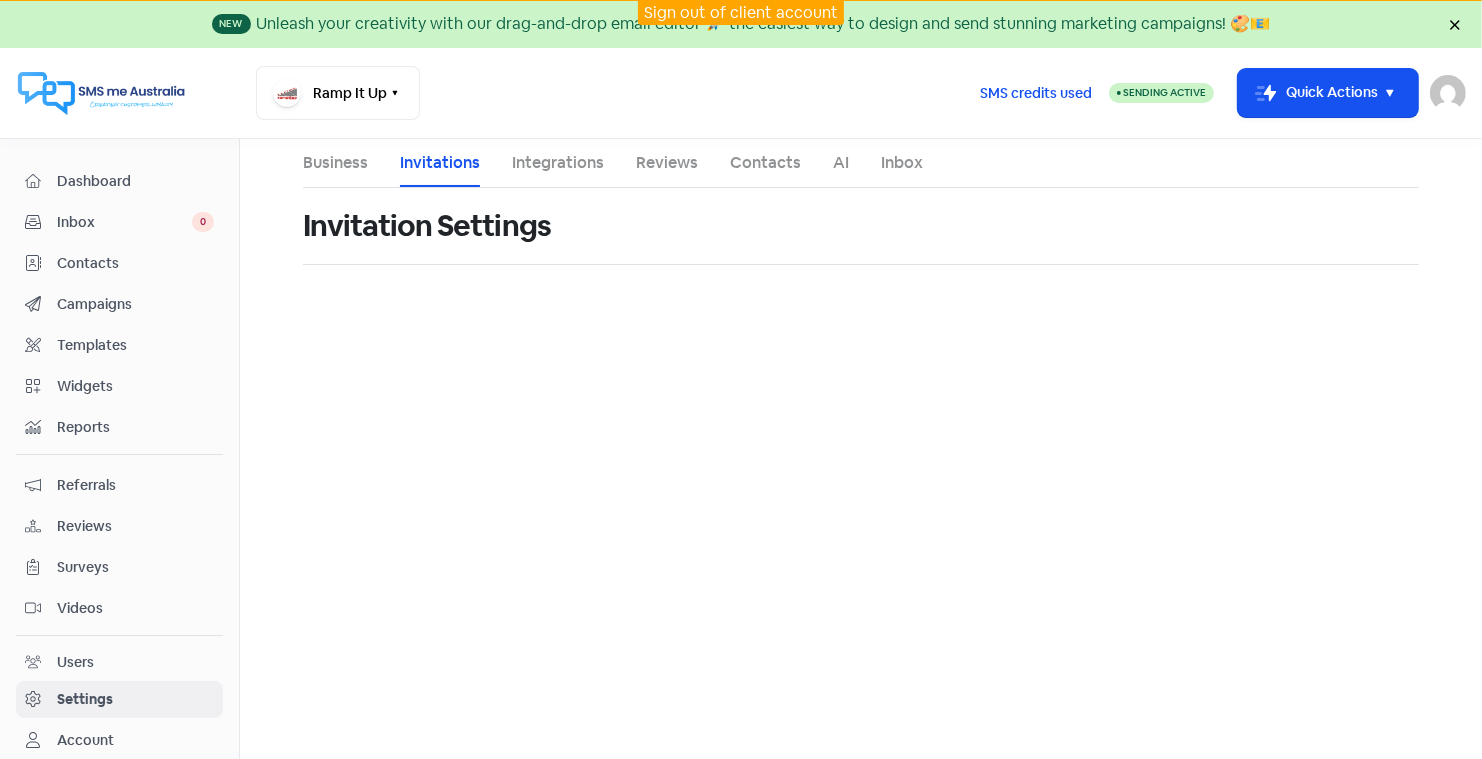 select on "Australia/Melbourne" 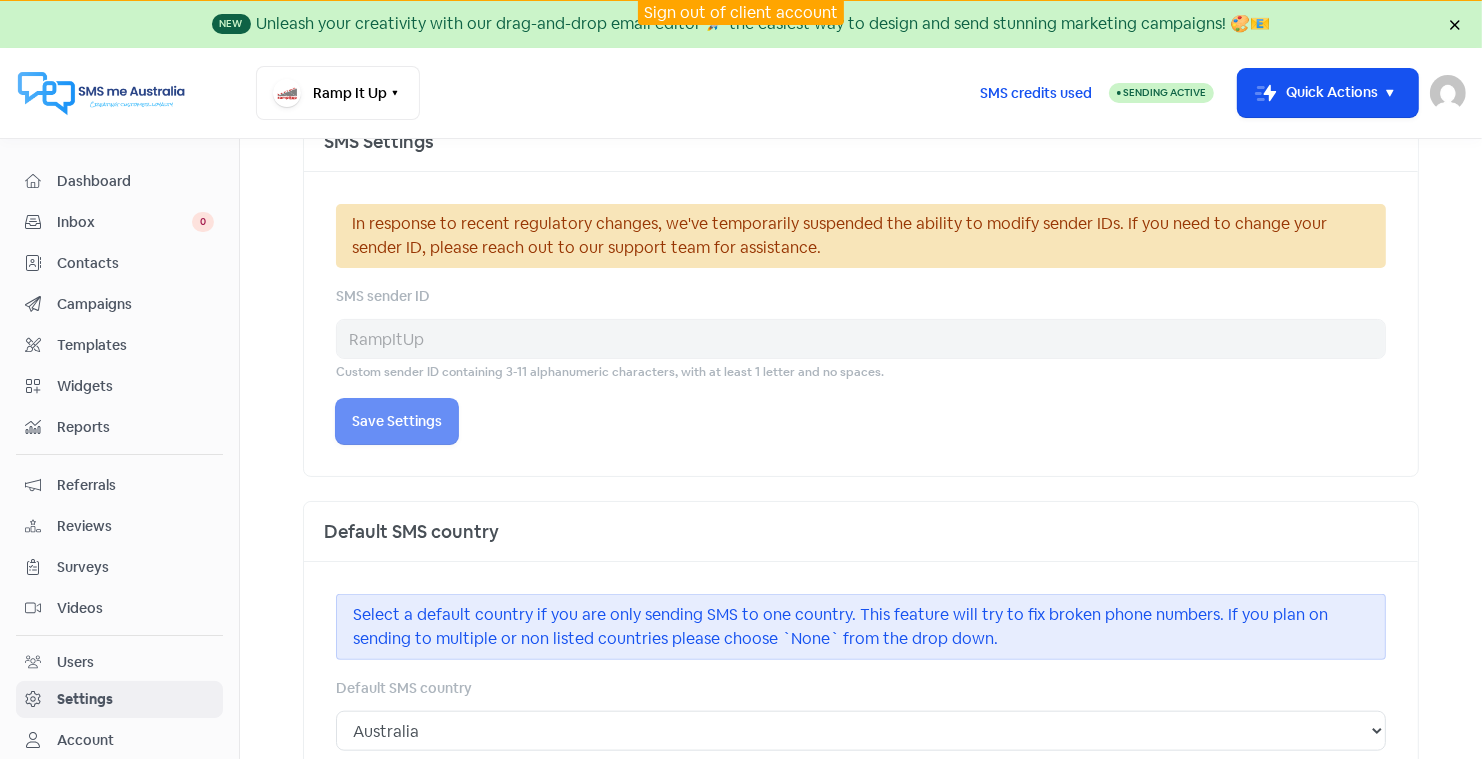 scroll, scrollTop: 1683, scrollLeft: 0, axis: vertical 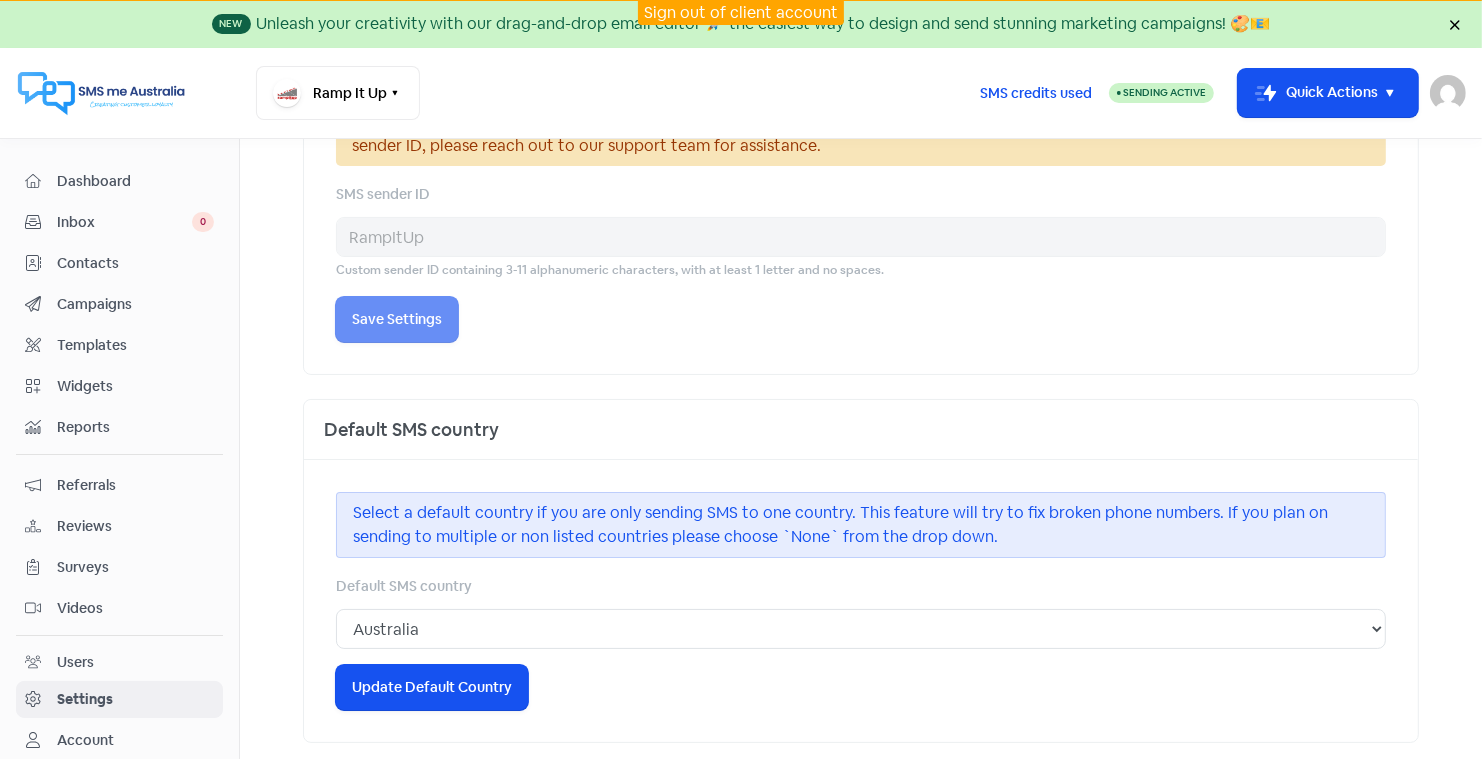 click on "Account" at bounding box center (85, 740) 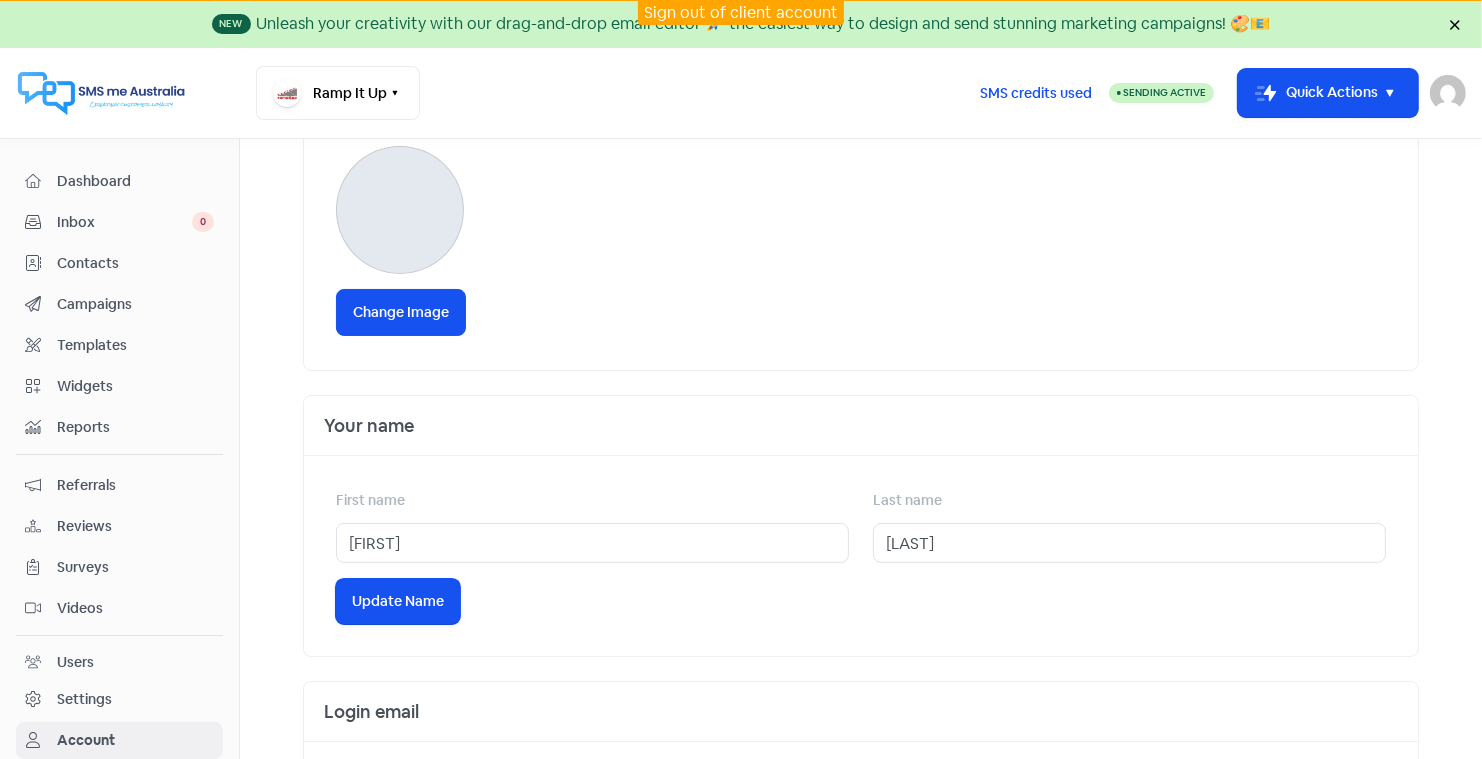 scroll, scrollTop: 0, scrollLeft: 0, axis: both 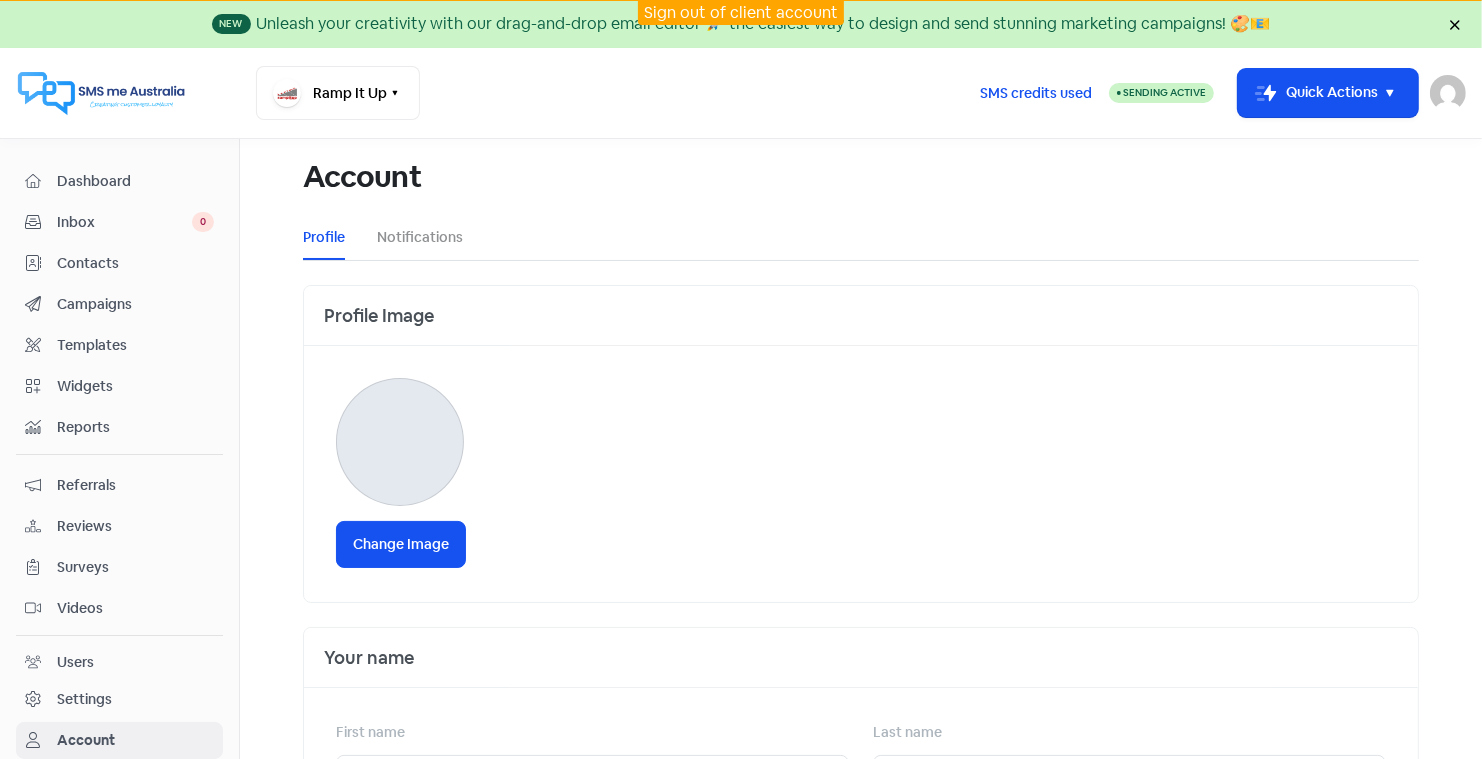 click on "Reviews" at bounding box center (135, 526) 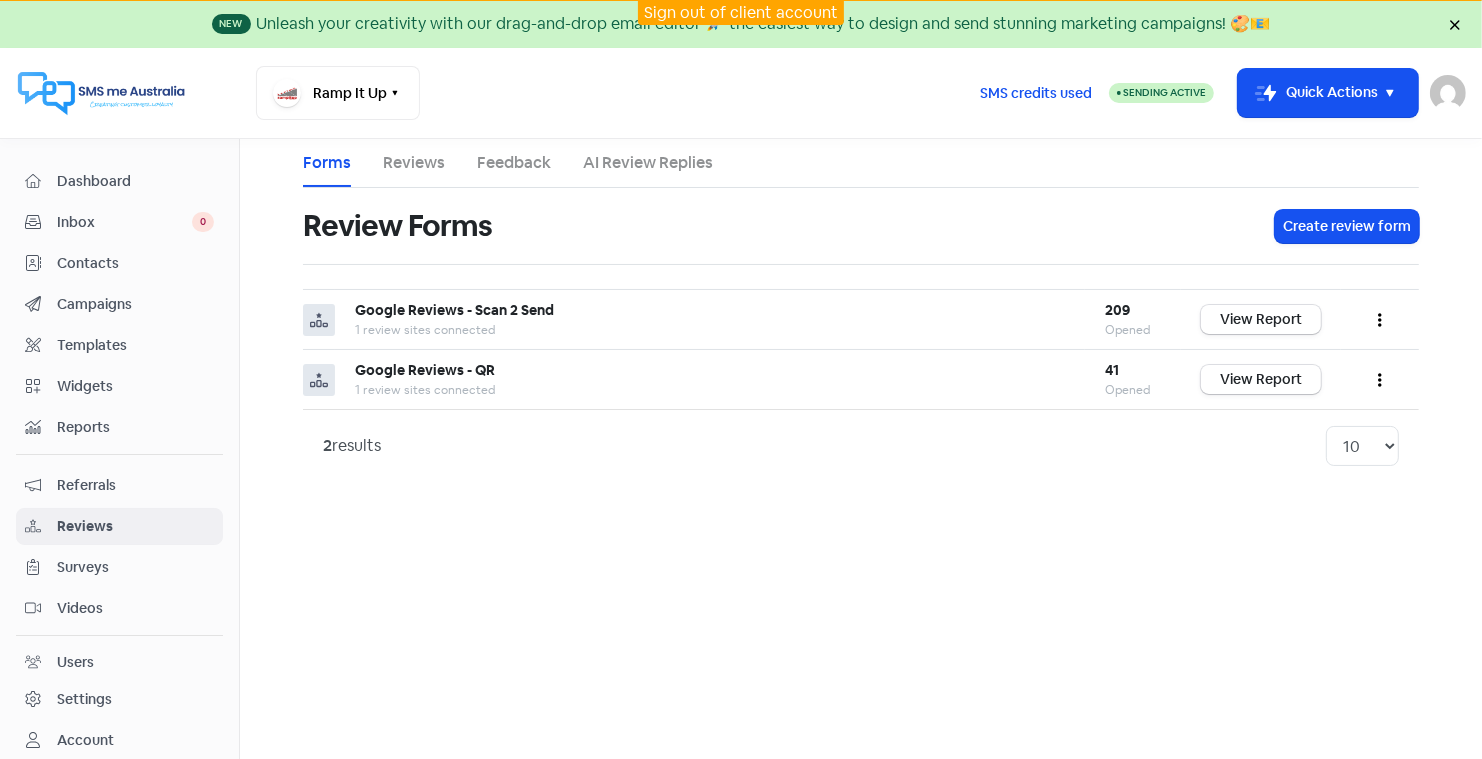click on "AI Review Replies" at bounding box center [648, 163] 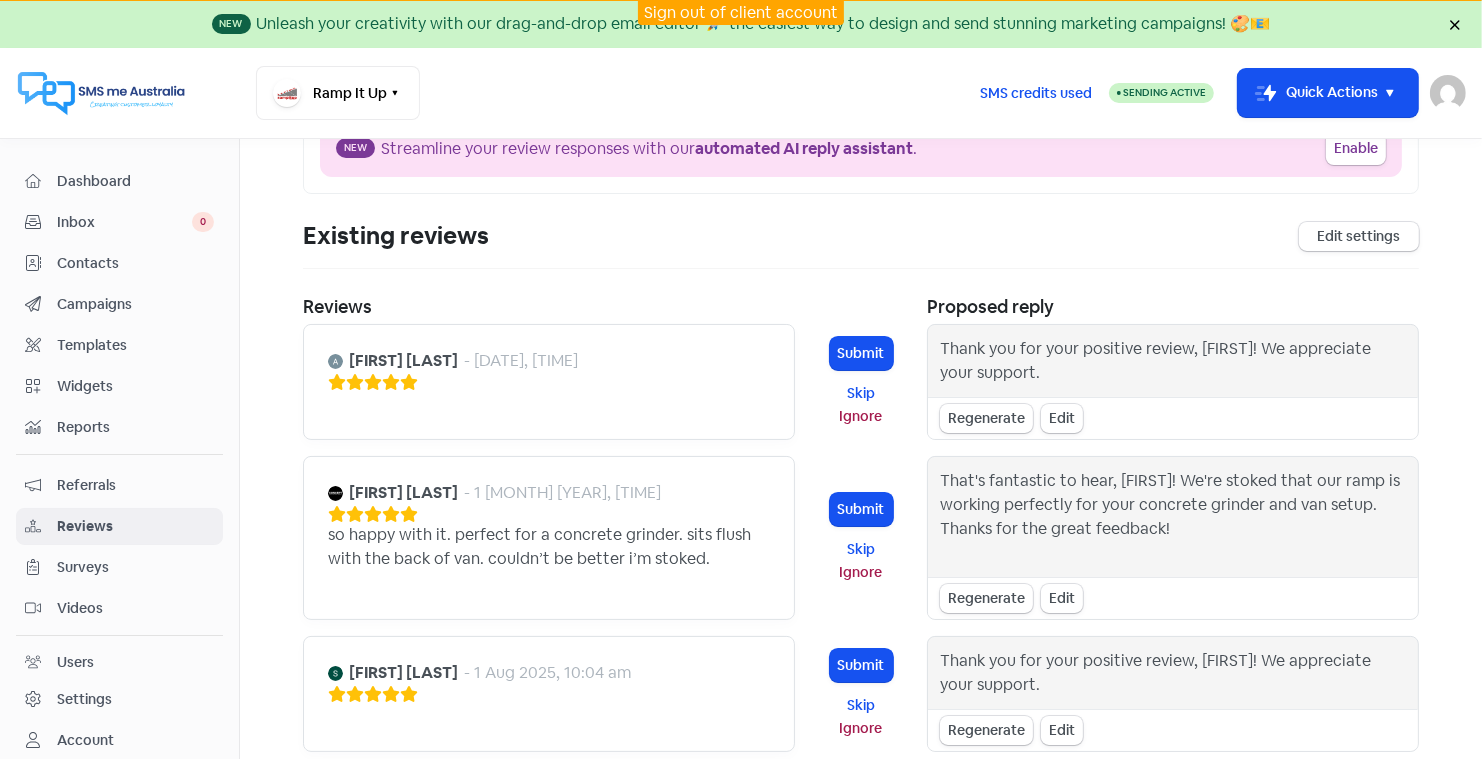 scroll, scrollTop: 0, scrollLeft: 0, axis: both 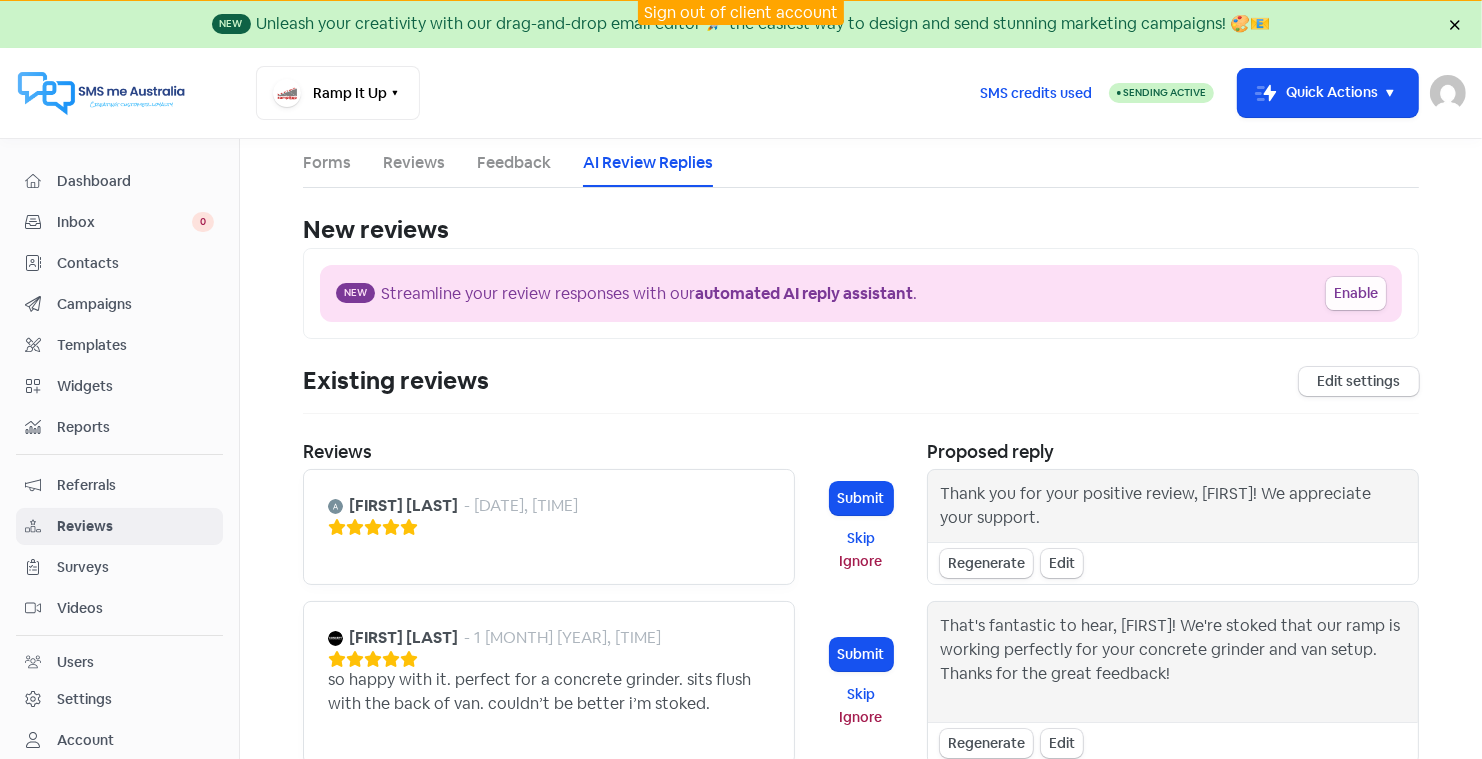 click on "Enable" at bounding box center (1356, 293) 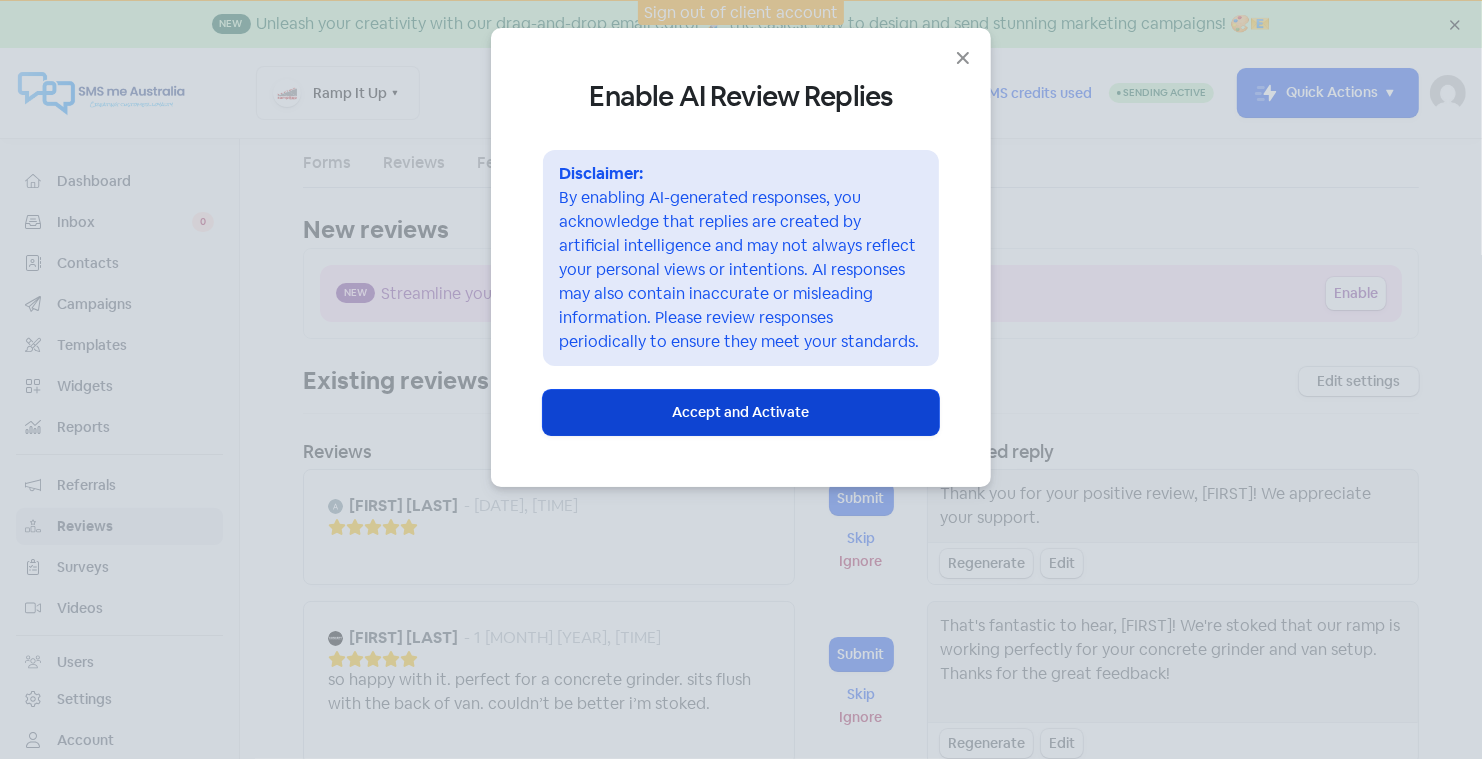 click on "Accept and Activate" at bounding box center (741, 412) 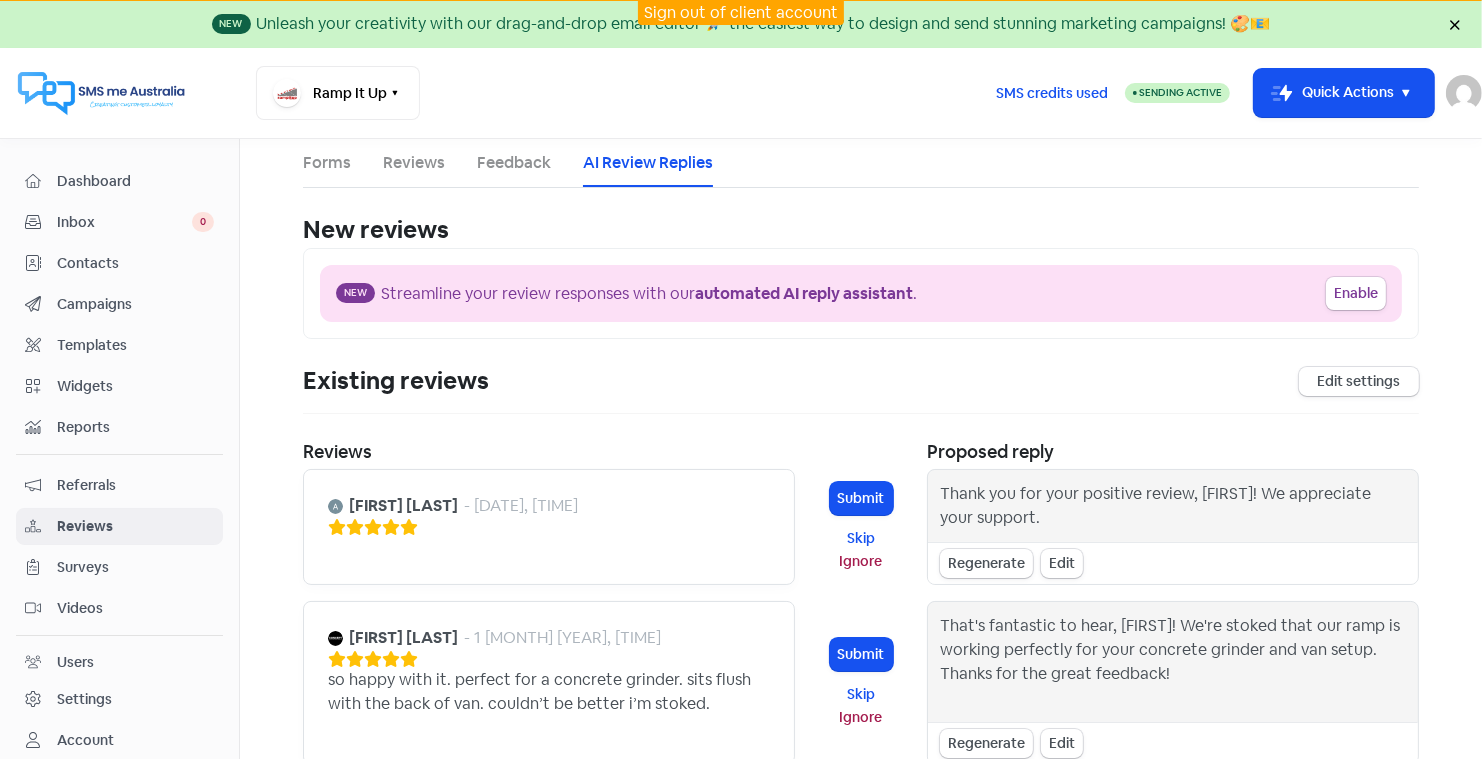 select on "30" 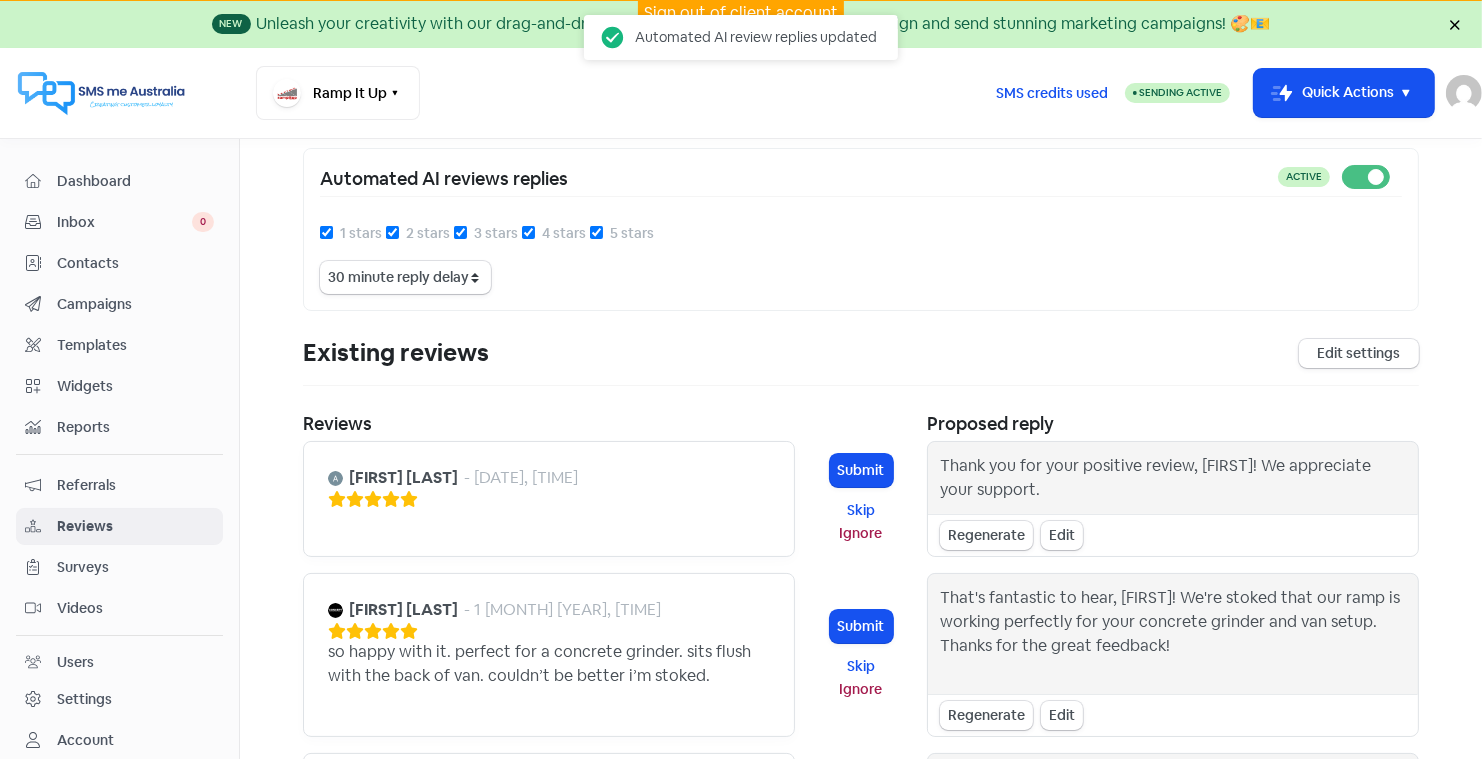 scroll, scrollTop: 97, scrollLeft: 0, axis: vertical 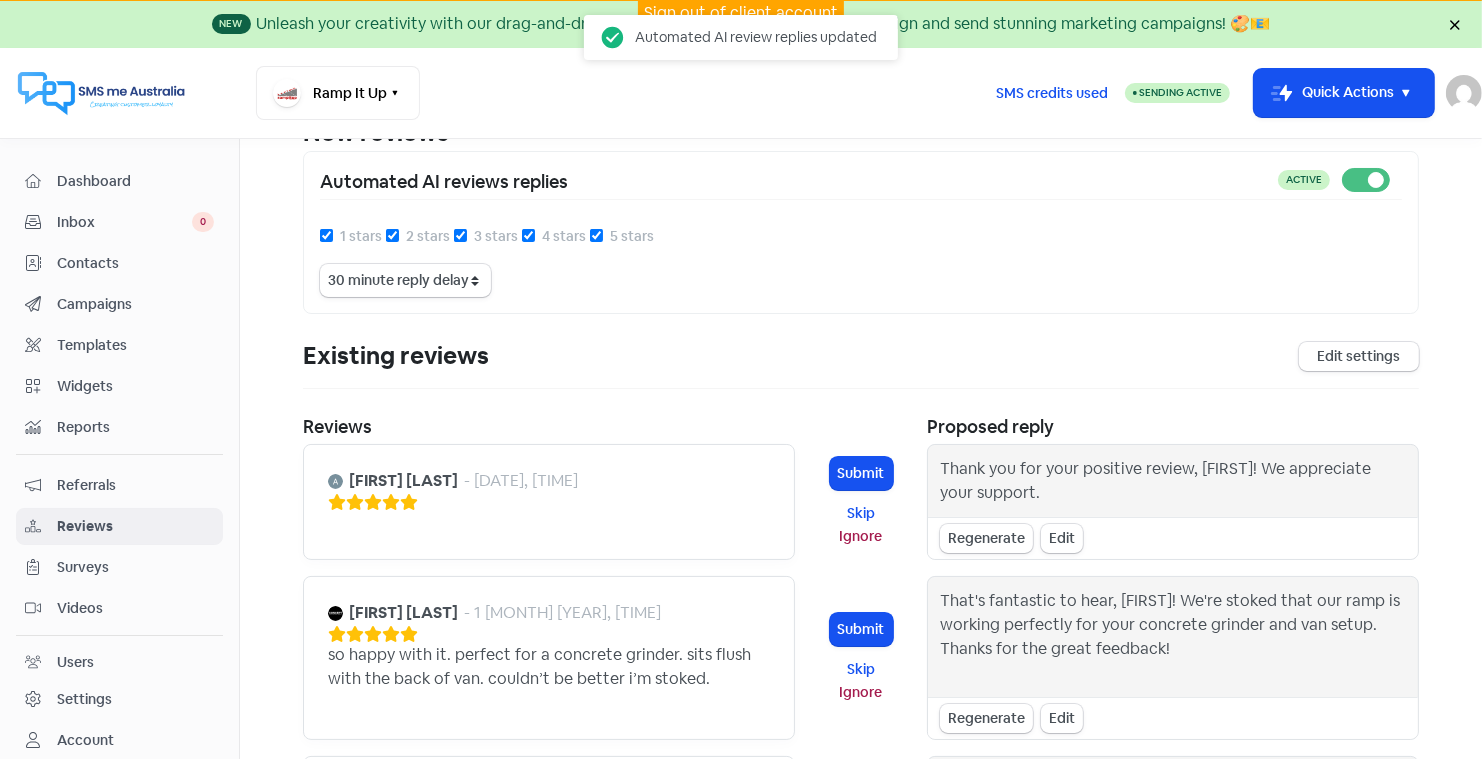 click on "1 stars" at bounding box center [326, 235] 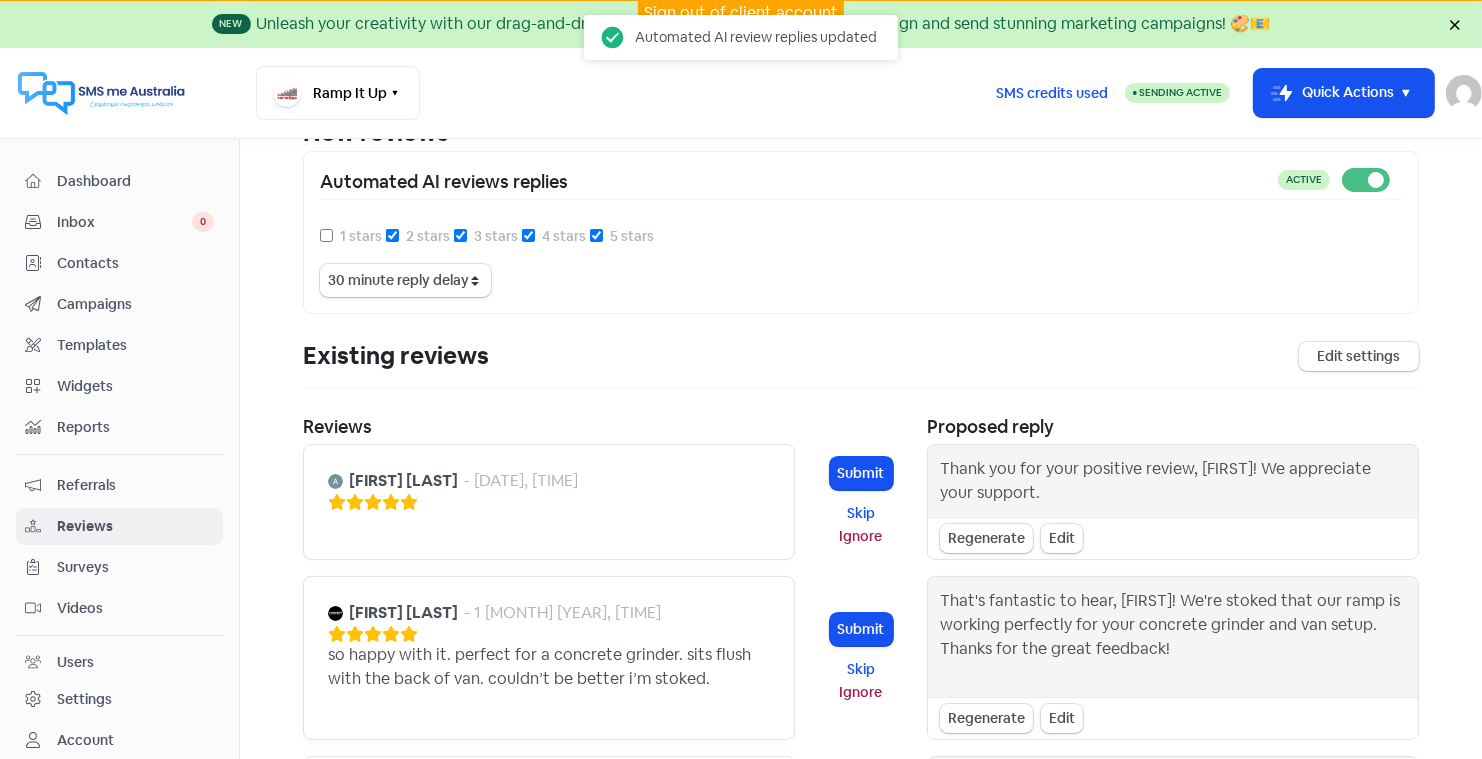 click on "2 stars" at bounding box center [392, 235] 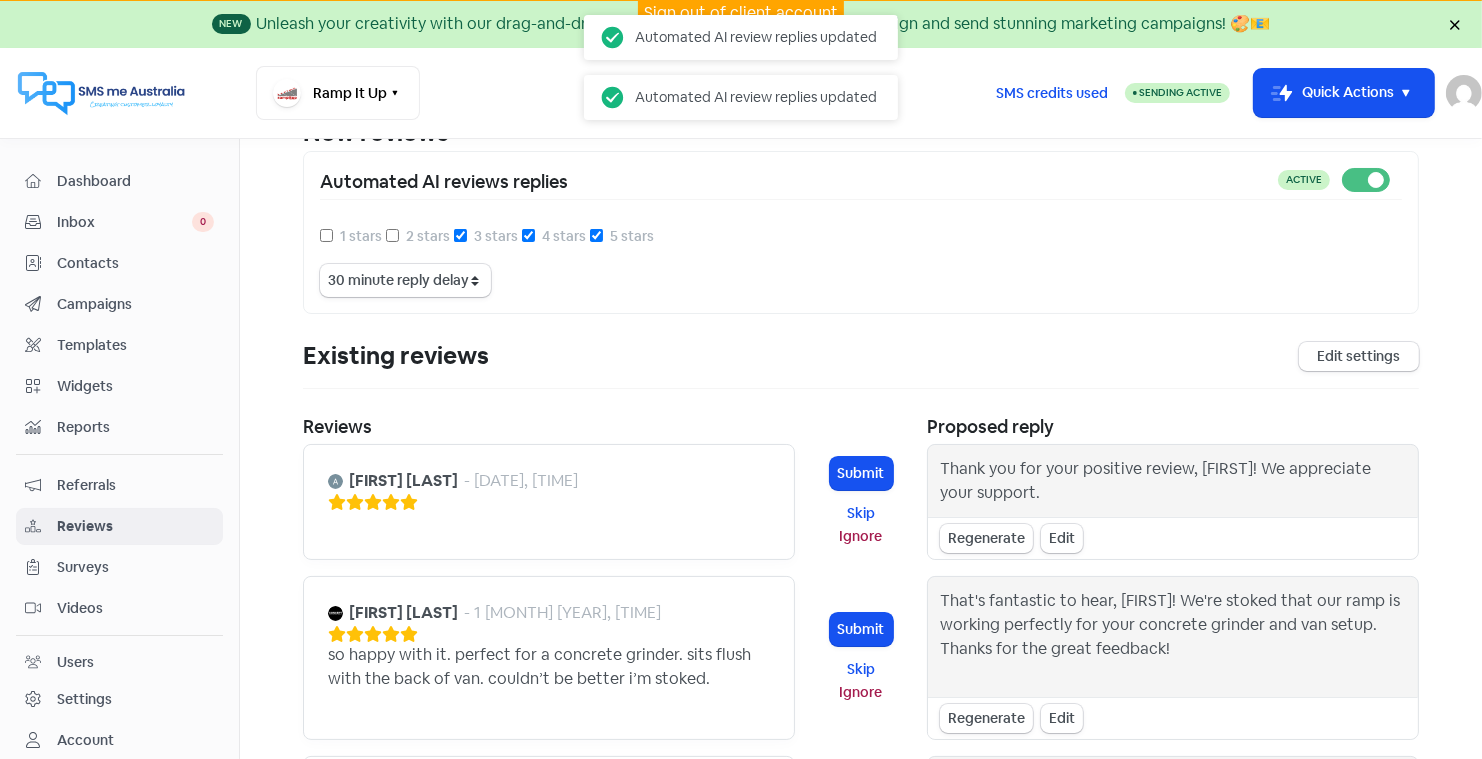 click on "3 stars" at bounding box center [460, 235] 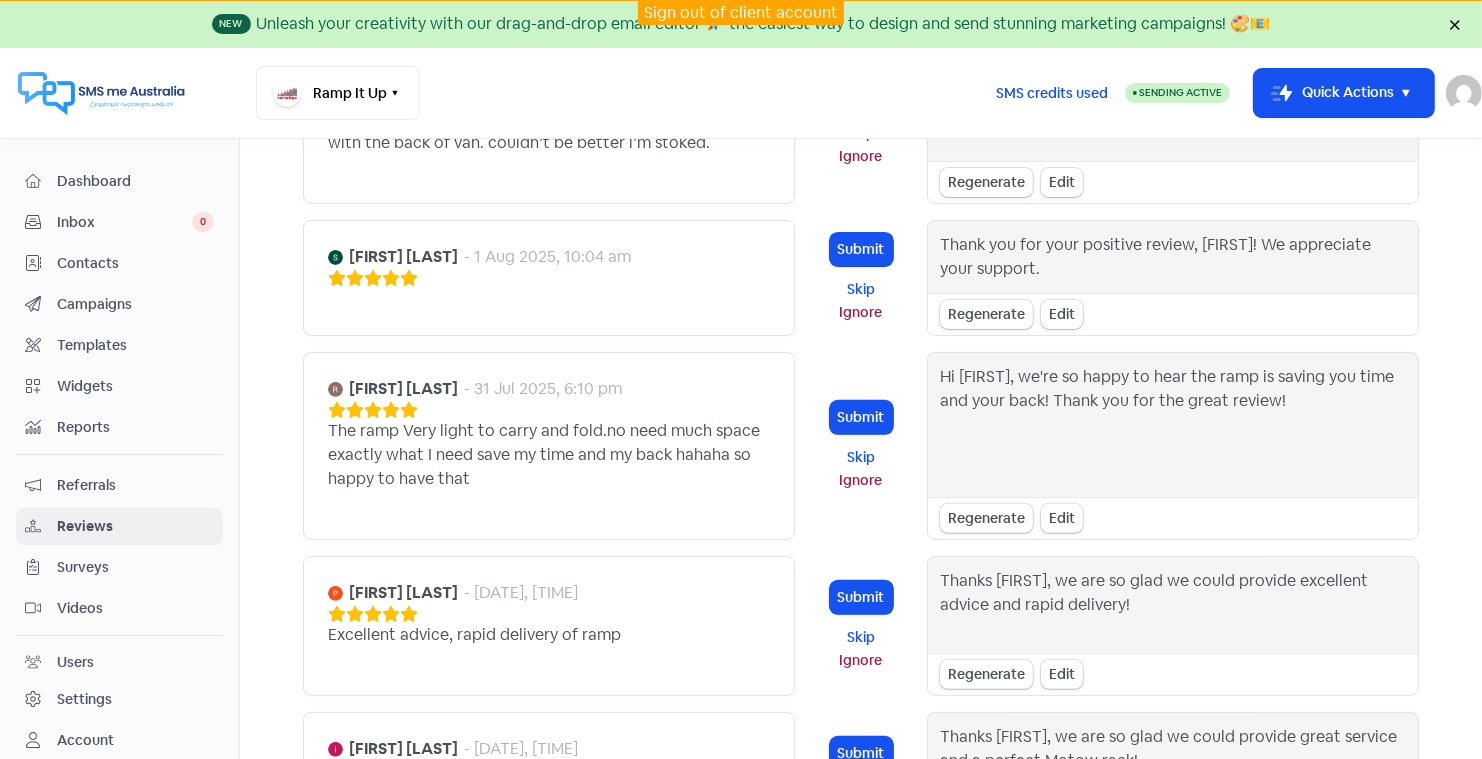 scroll, scrollTop: 655, scrollLeft: 0, axis: vertical 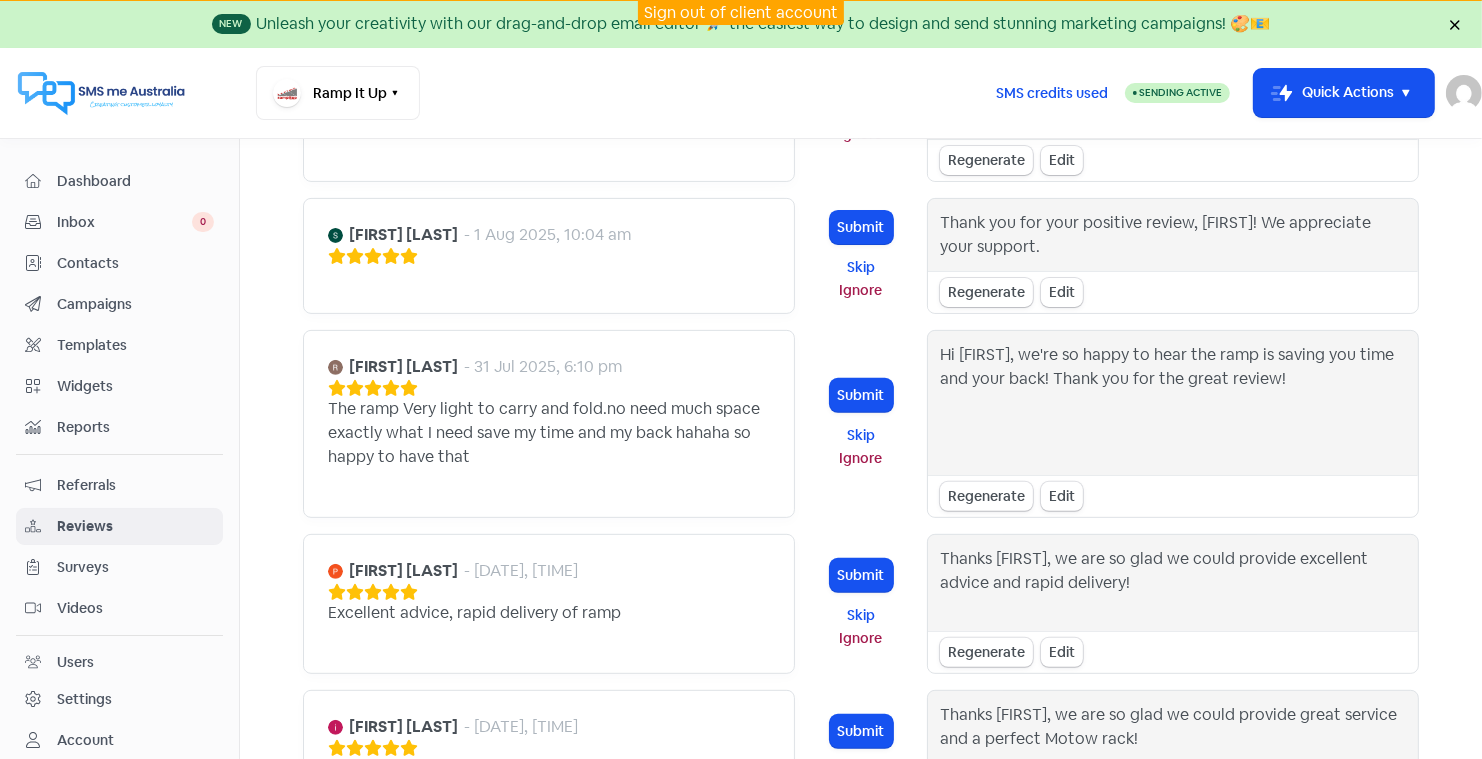 click on "Inbox" at bounding box center (124, 222) 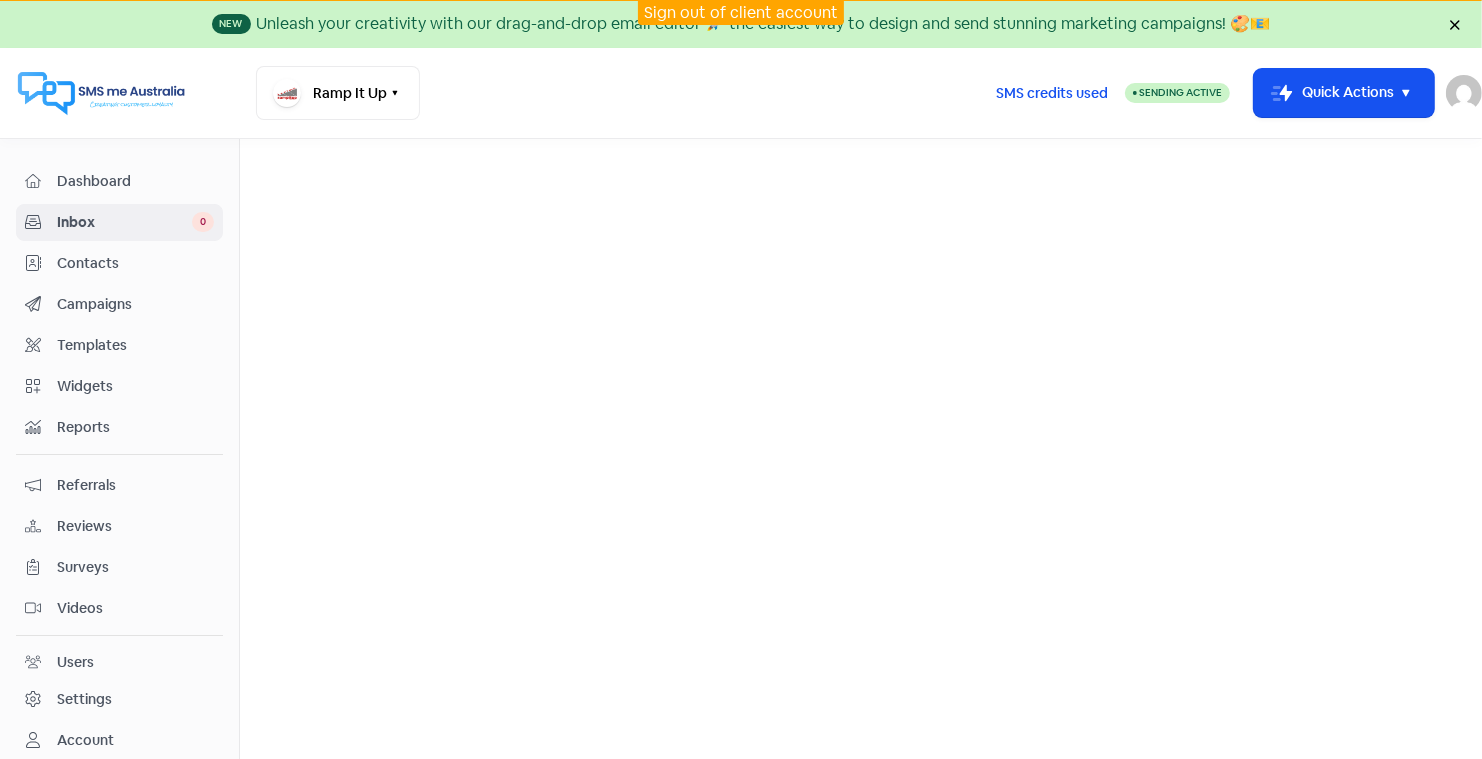 scroll, scrollTop: 0, scrollLeft: 0, axis: both 